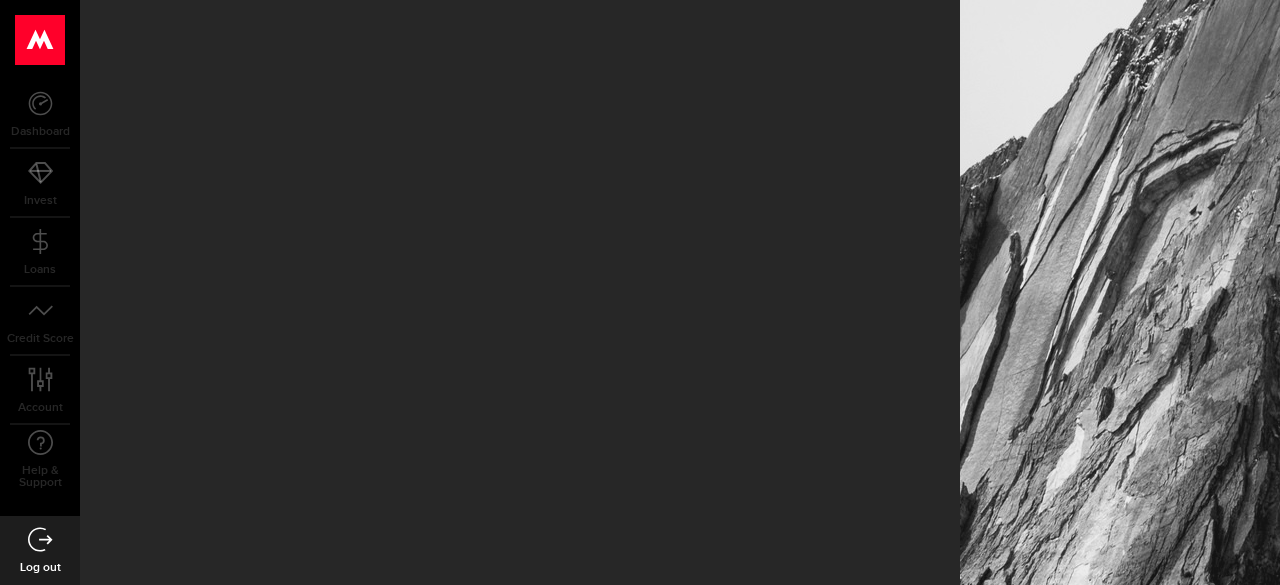 scroll, scrollTop: 0, scrollLeft: 0, axis: both 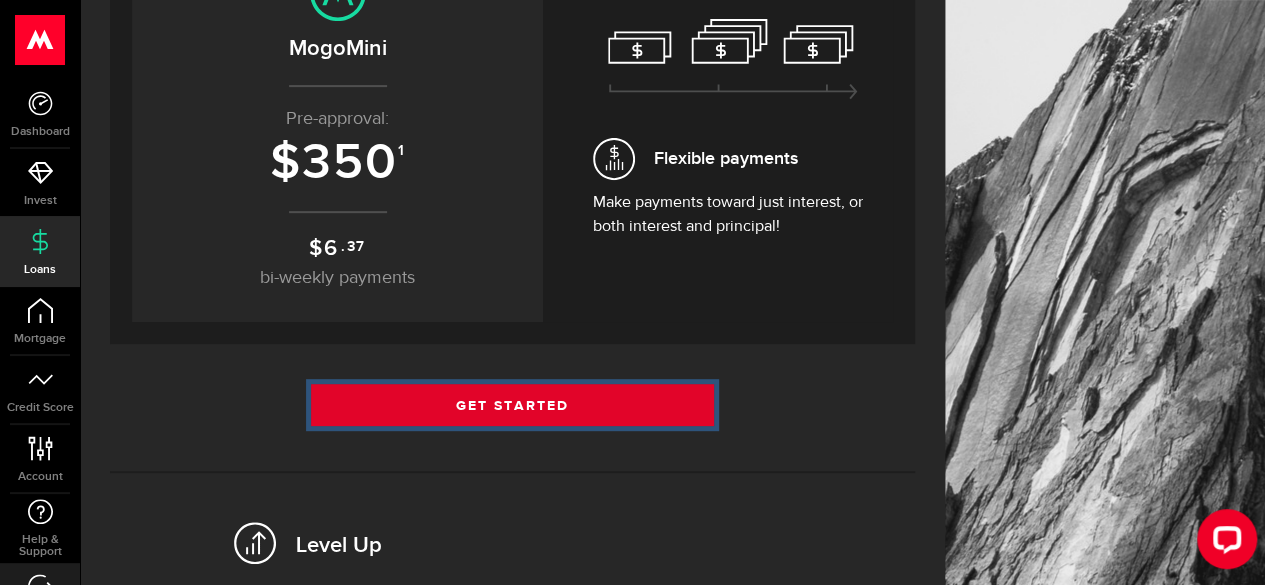 click on "Get Started" at bounding box center [512, 405] 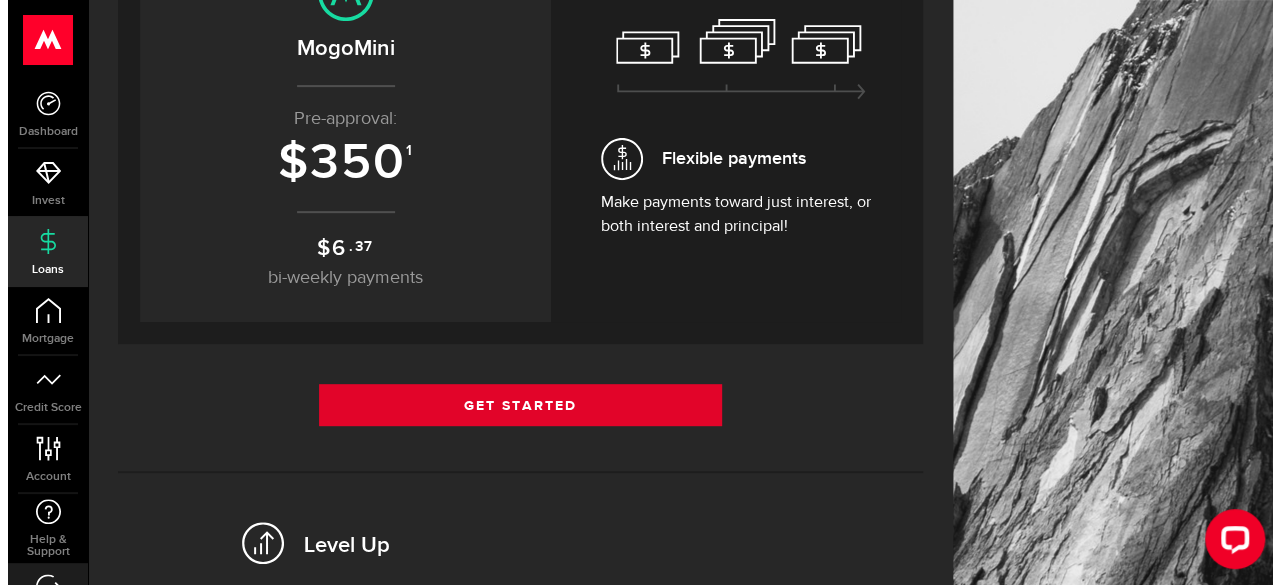 scroll, scrollTop: 0, scrollLeft: 0, axis: both 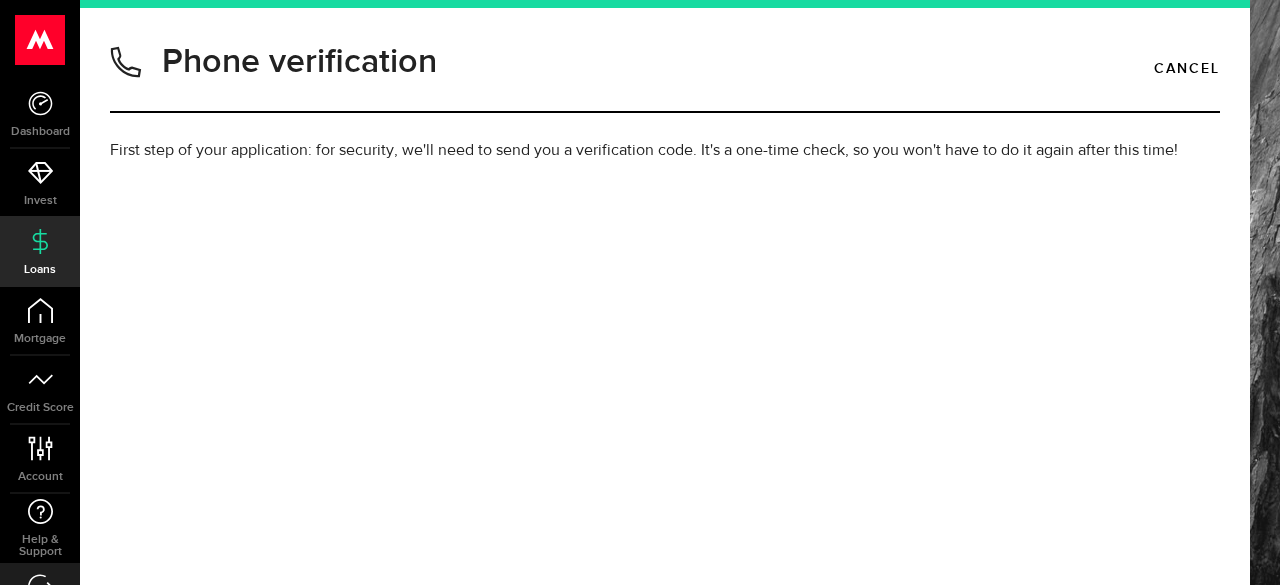 type on "7786365707" 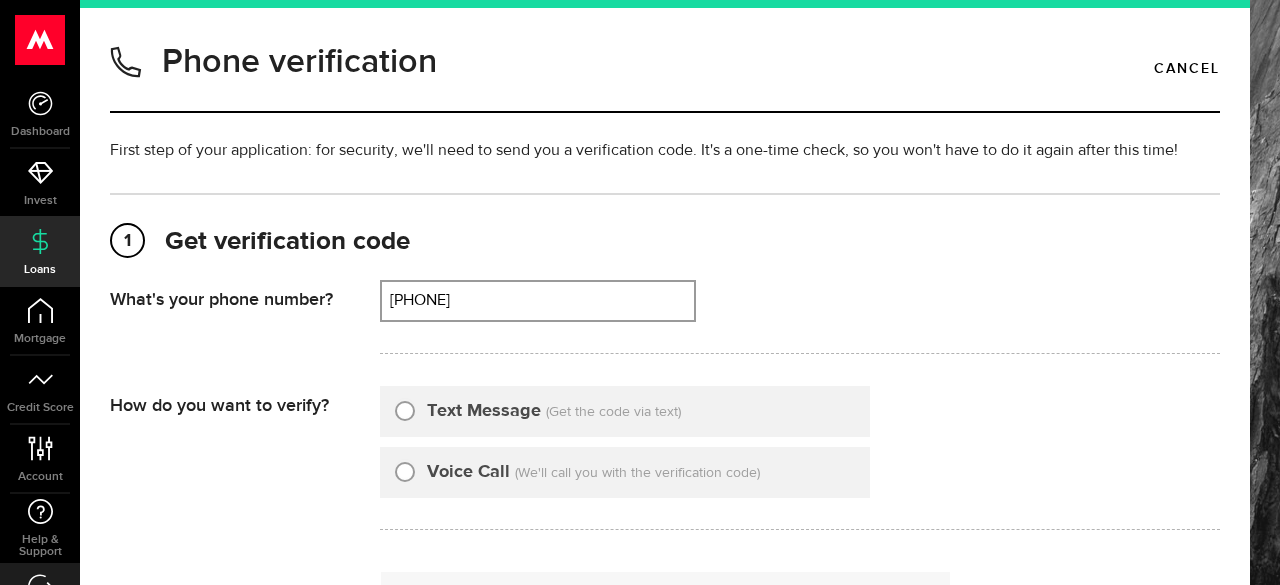 click on "Text Message" at bounding box center (484, 411) 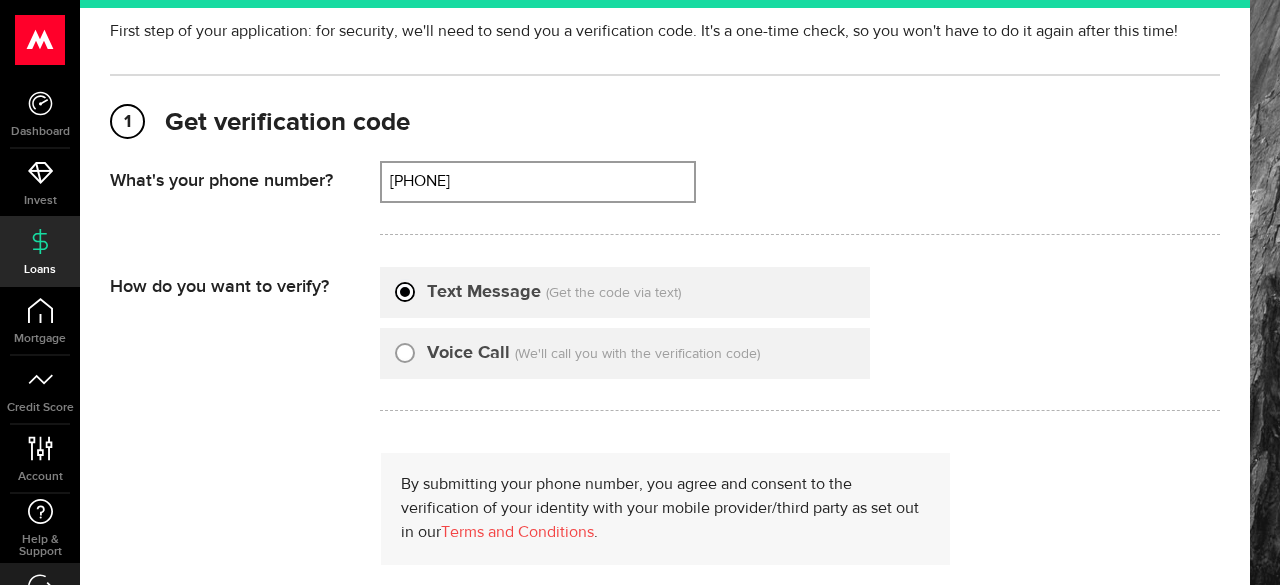 scroll, scrollTop: 206, scrollLeft: 0, axis: vertical 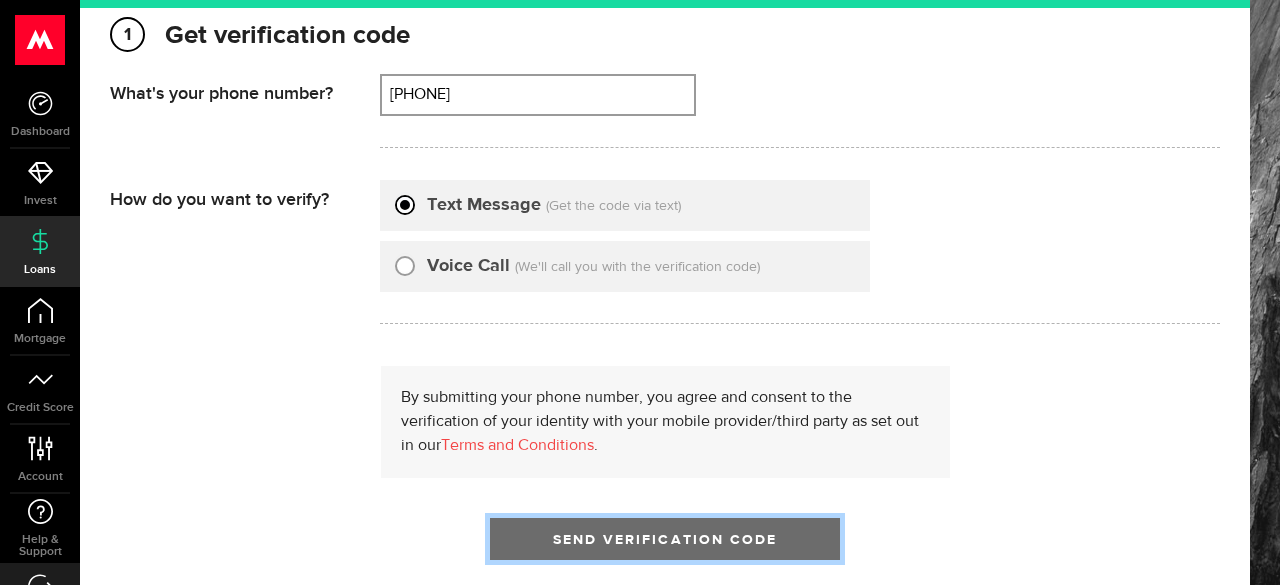 click on "Send Verification Code" at bounding box center (665, 539) 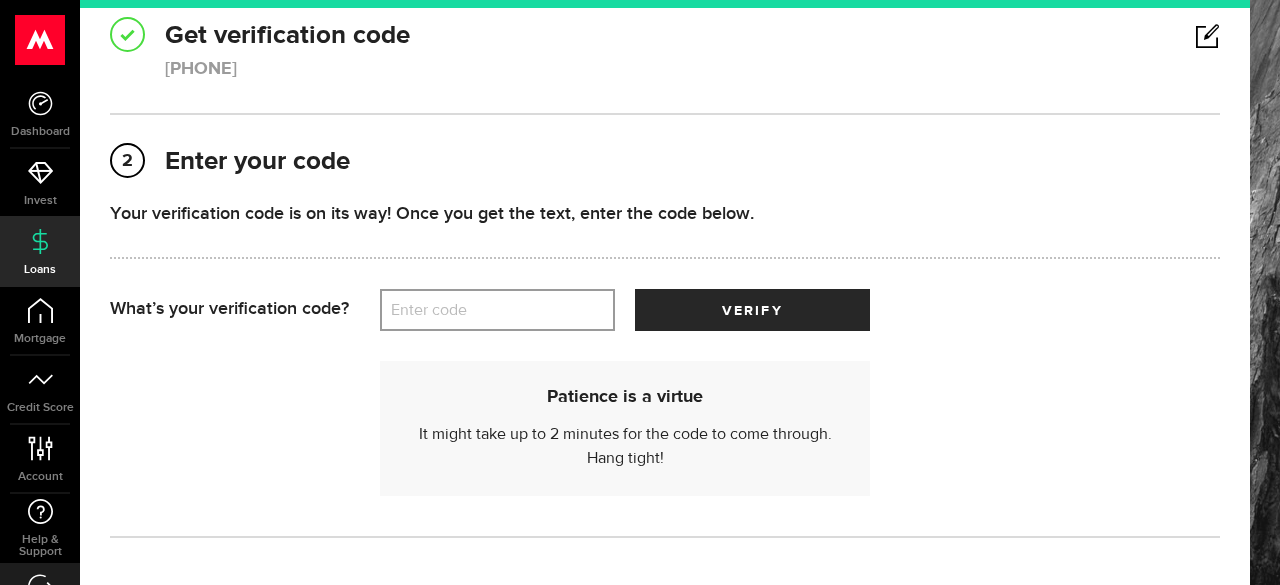click on "Enter code" at bounding box center (497, 310) 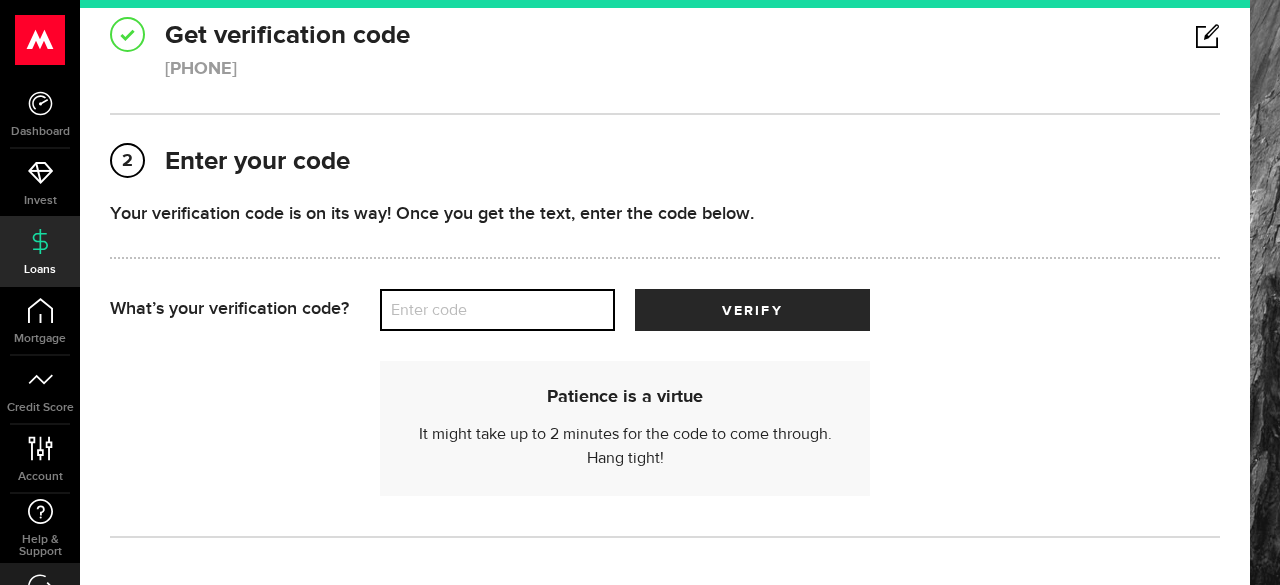 click on "Enter code" at bounding box center (497, 310) 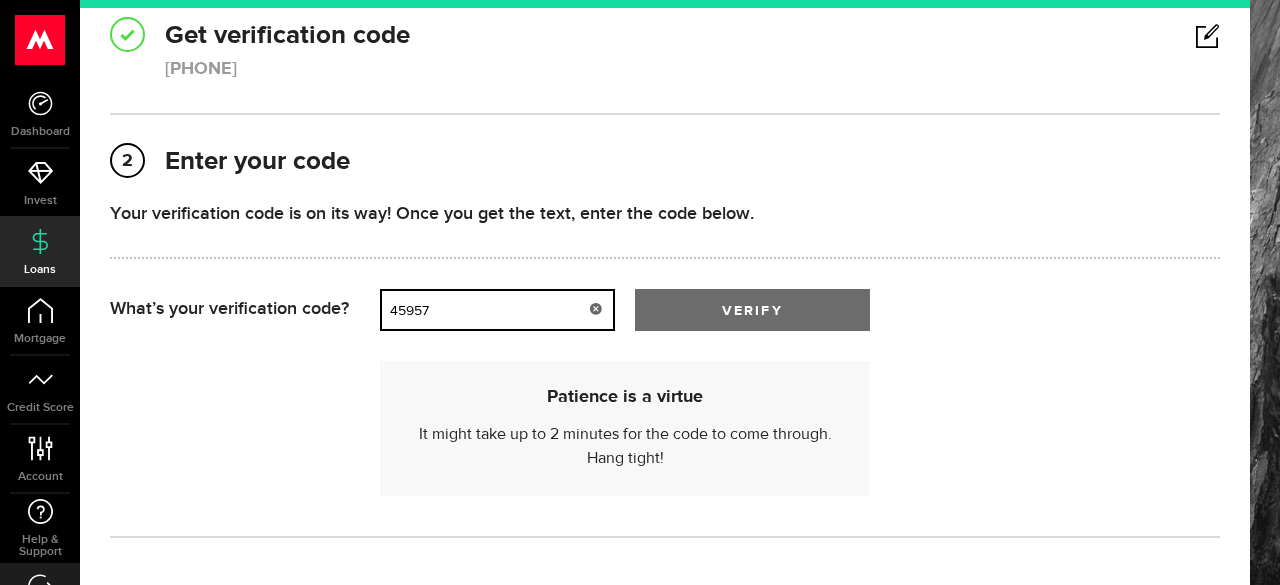type on "45957" 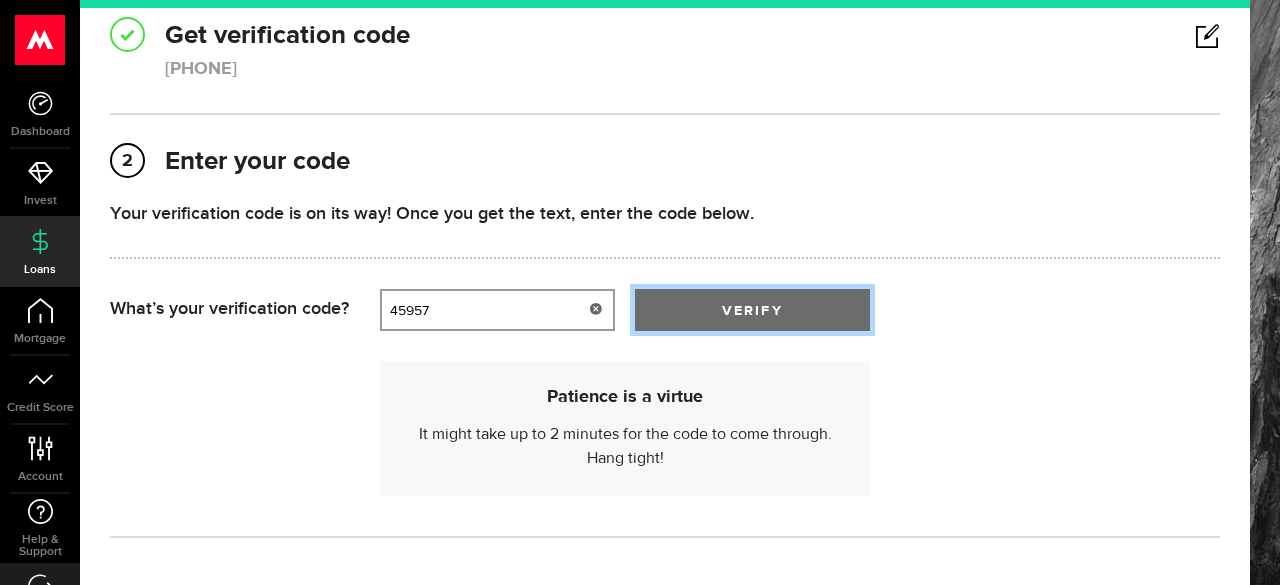 click on "verify" at bounding box center (752, 310) 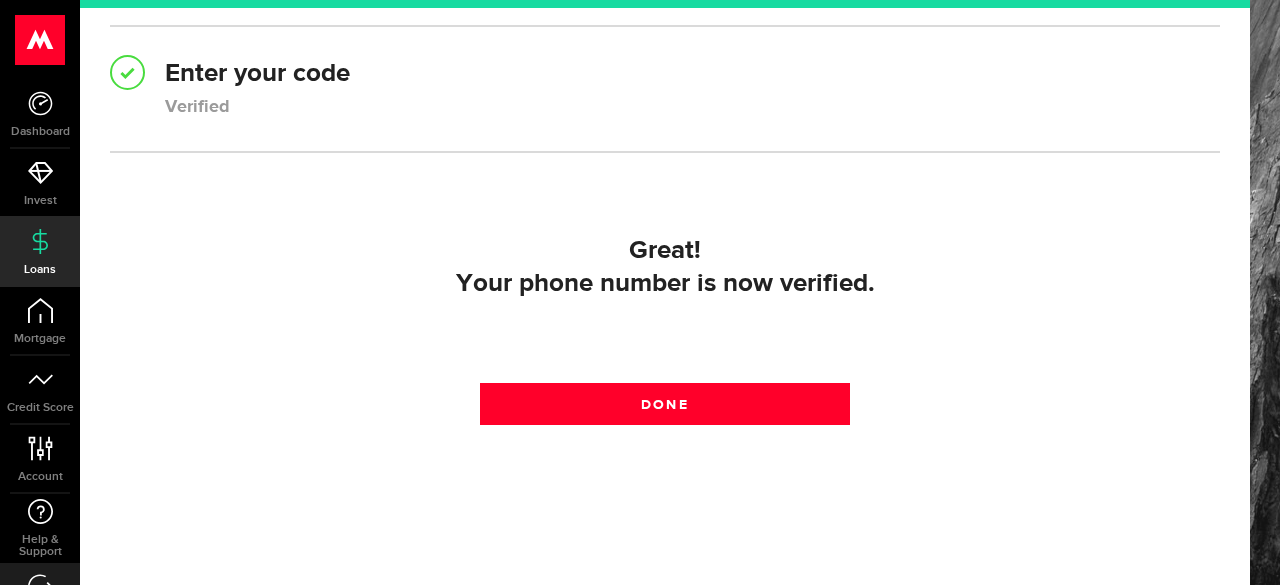 scroll, scrollTop: 340, scrollLeft: 0, axis: vertical 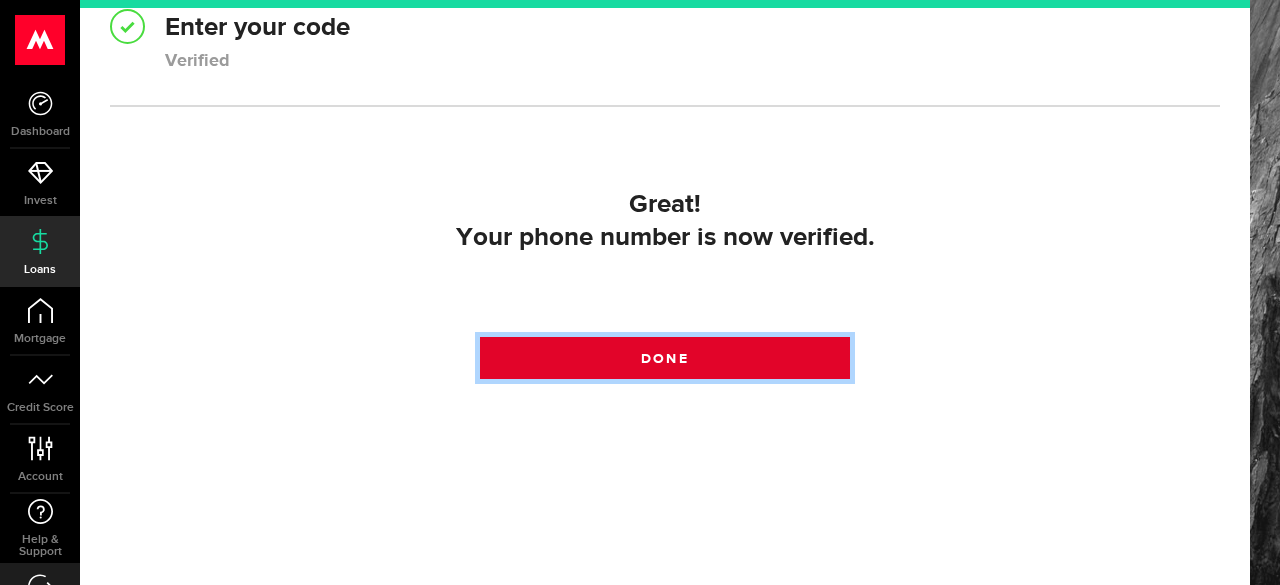 click at bounding box center (665, 363) 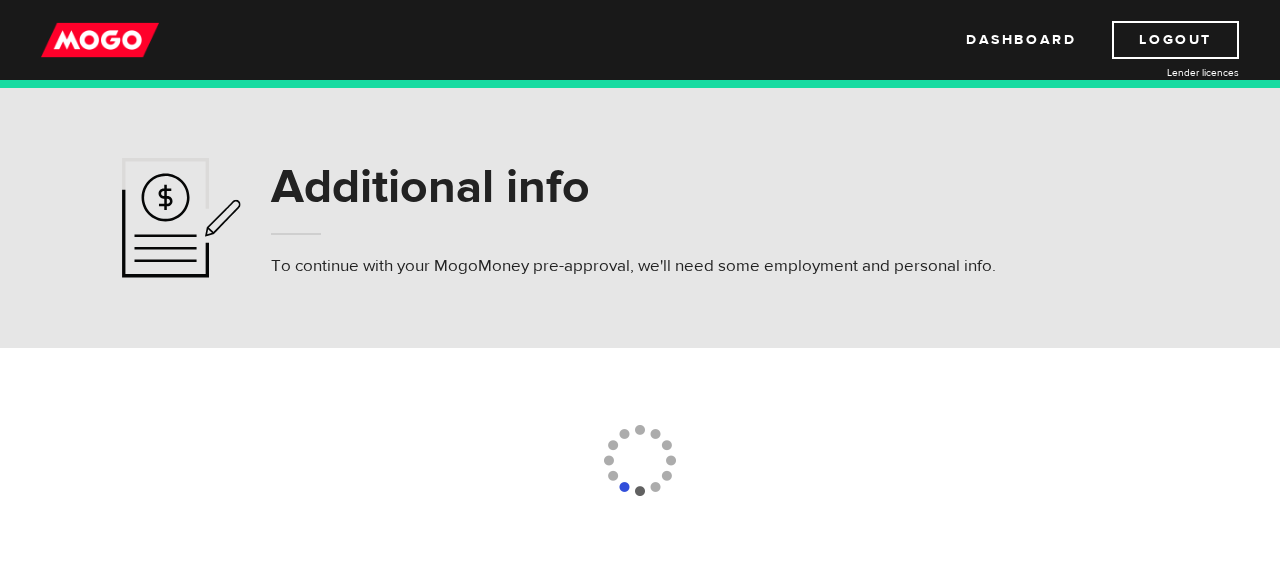 scroll, scrollTop: 0, scrollLeft: 0, axis: both 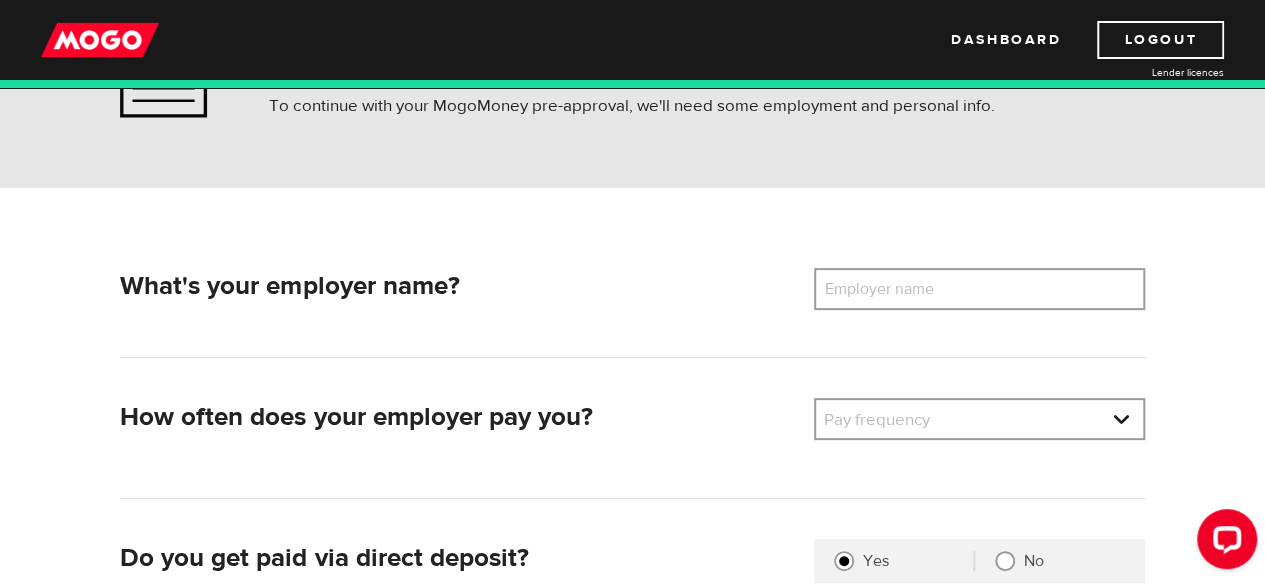 click on "Employer name" at bounding box center (894, 289) 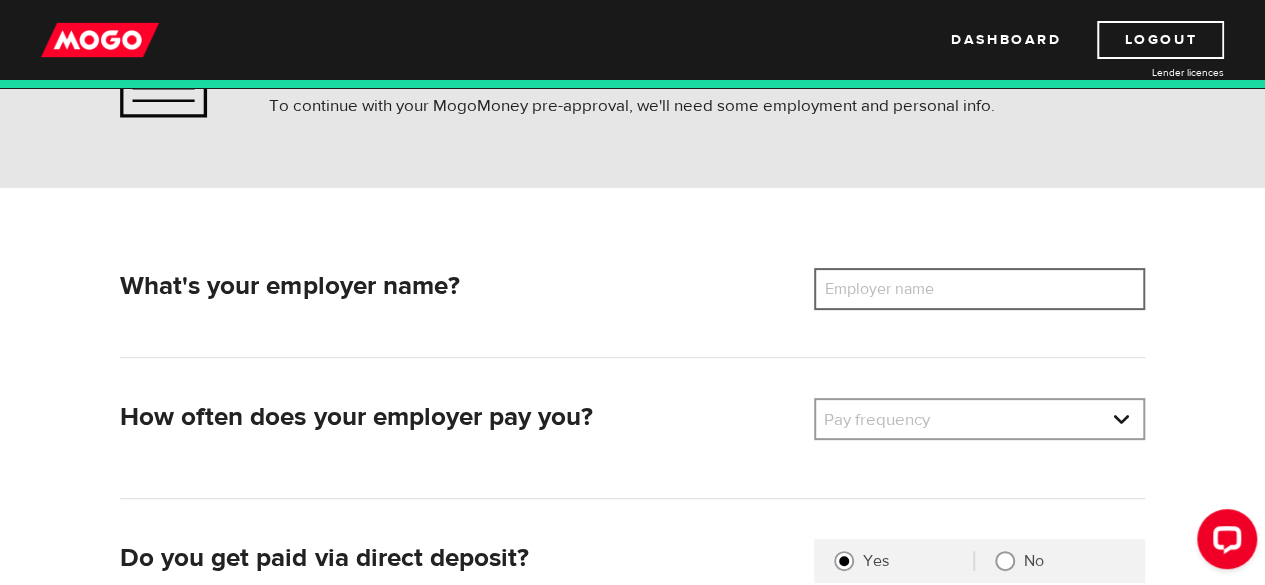 click on "Employer name" at bounding box center (979, 289) 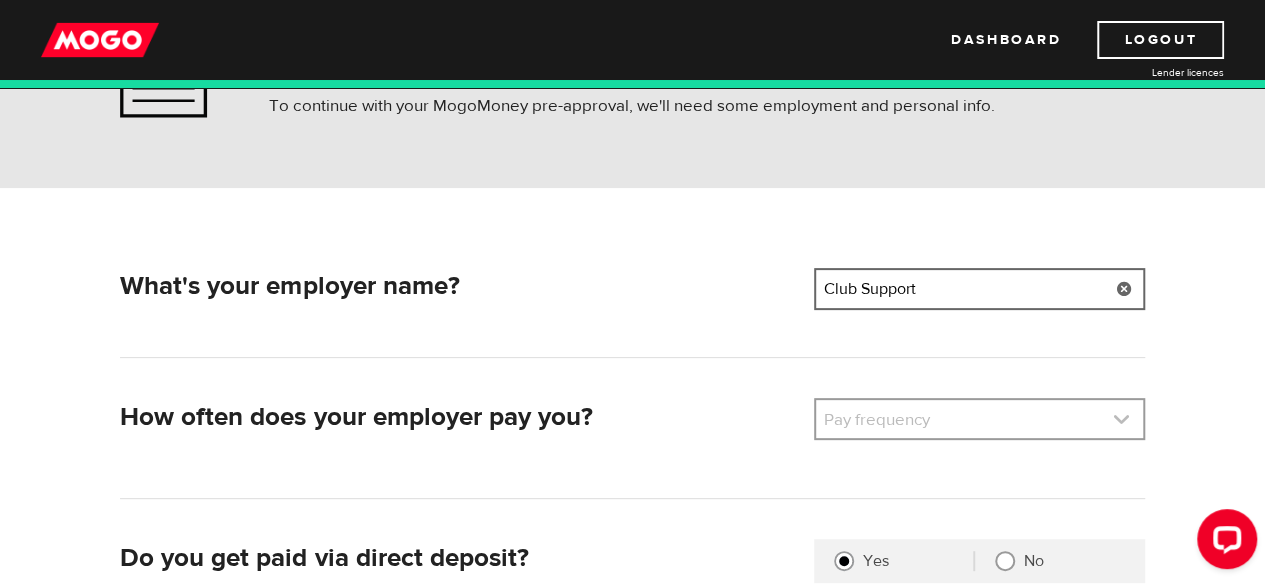 type on "Club Support" 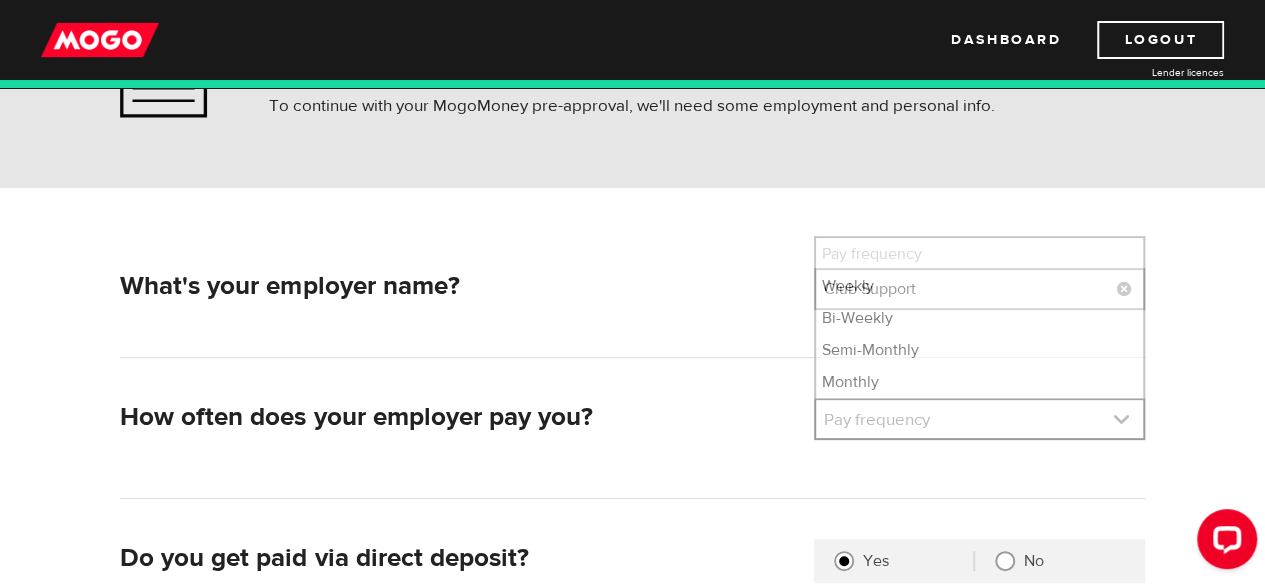 click at bounding box center [979, 419] 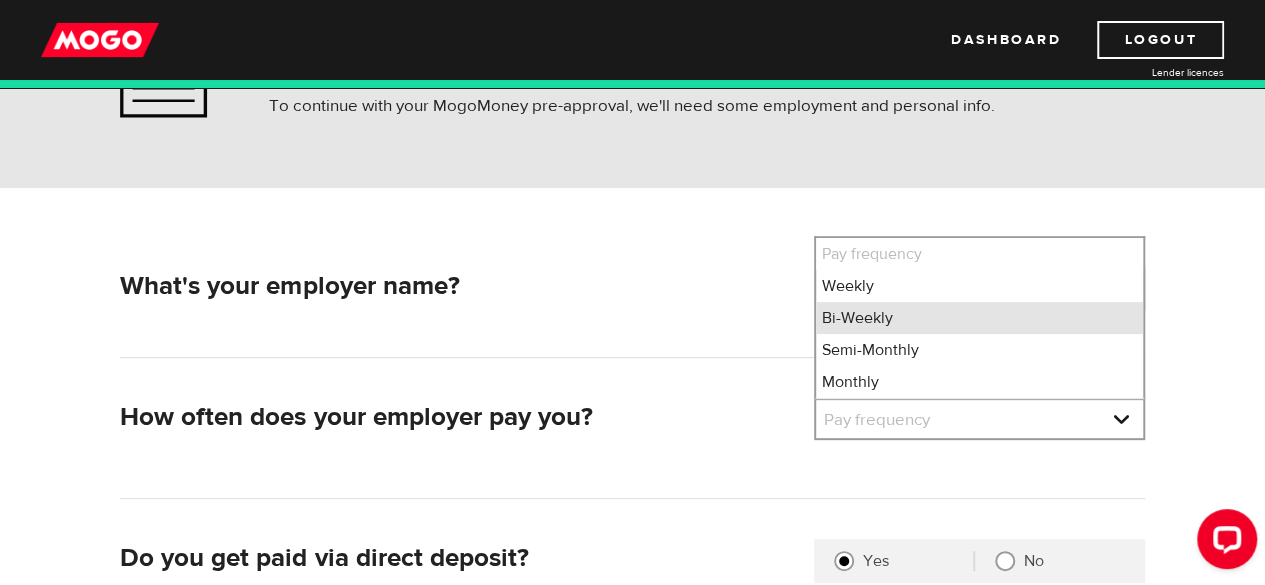 click on "Bi-Weekly" at bounding box center (979, 318) 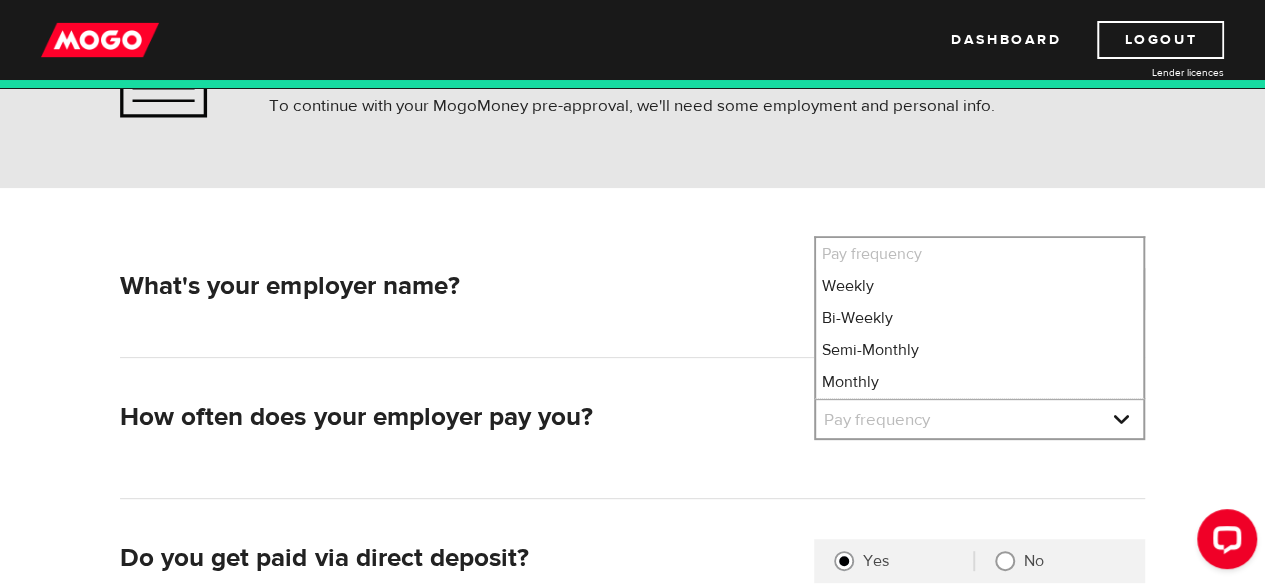select on "2" 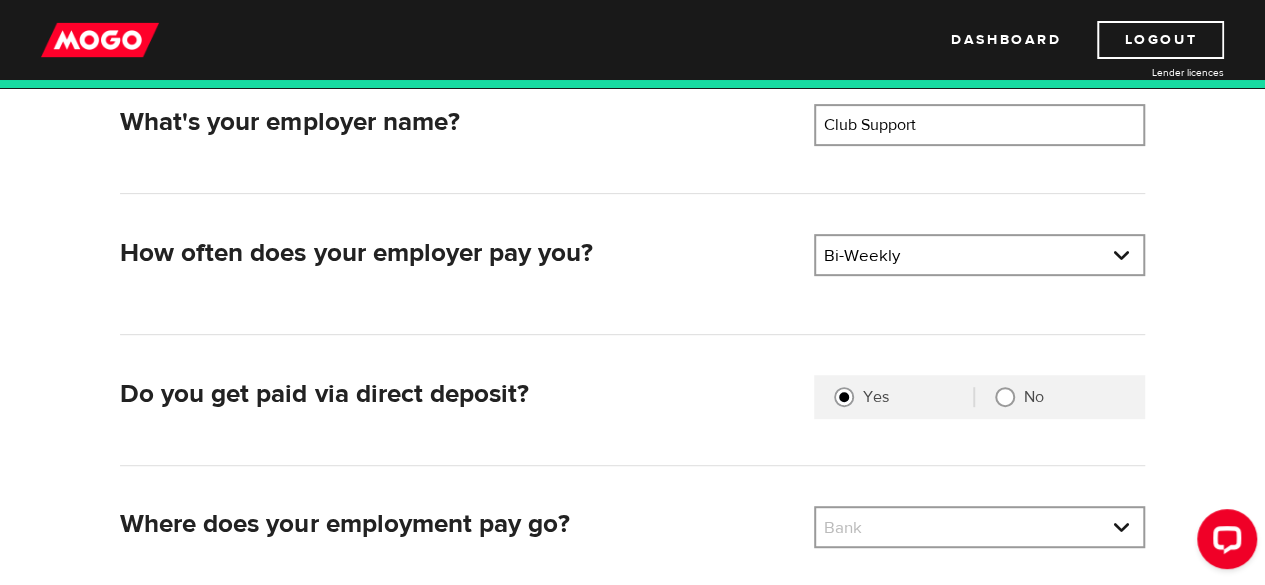 scroll, scrollTop: 433, scrollLeft: 0, axis: vertical 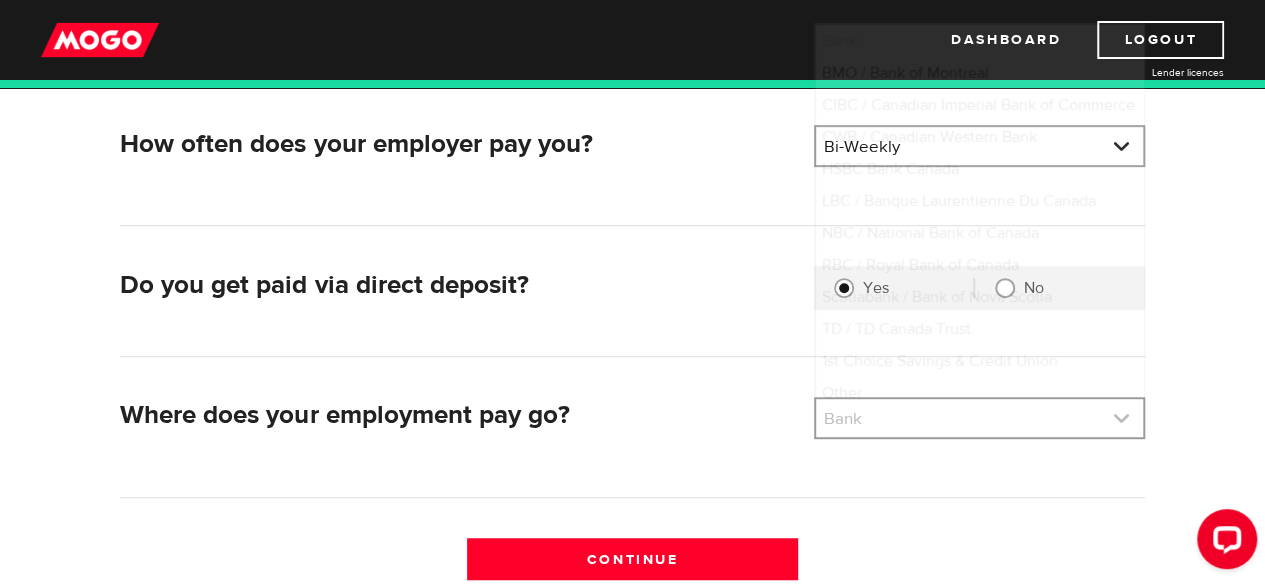 click at bounding box center (979, 418) 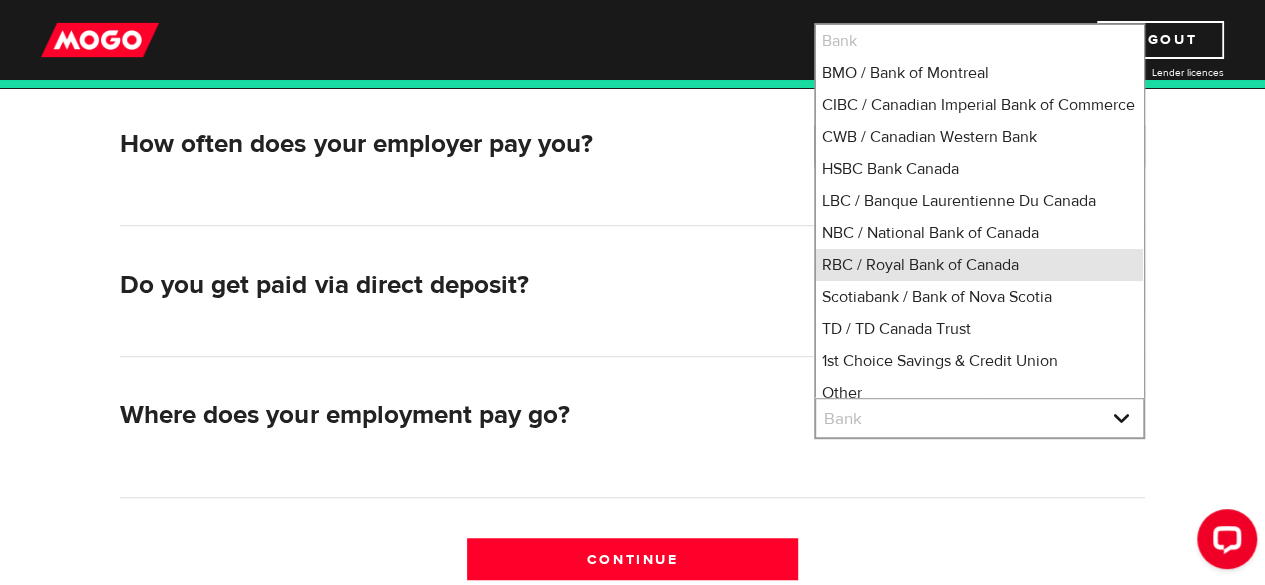 scroll, scrollTop: 4, scrollLeft: 0, axis: vertical 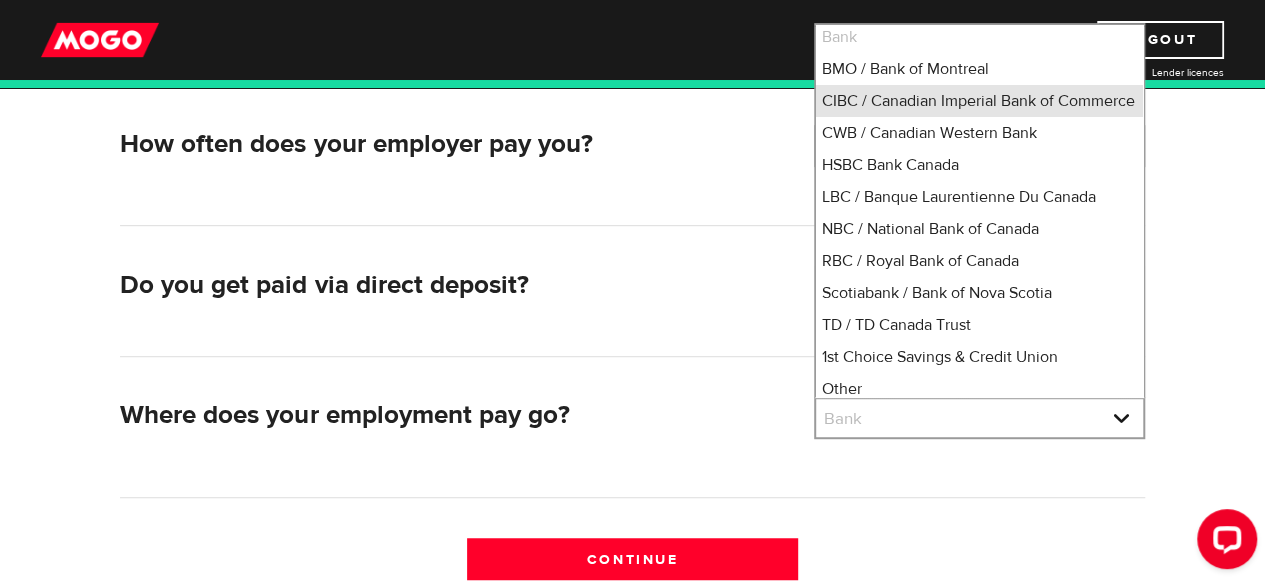 click on "CIBC / Canadian Imperial Bank of Commerce" at bounding box center [979, 101] 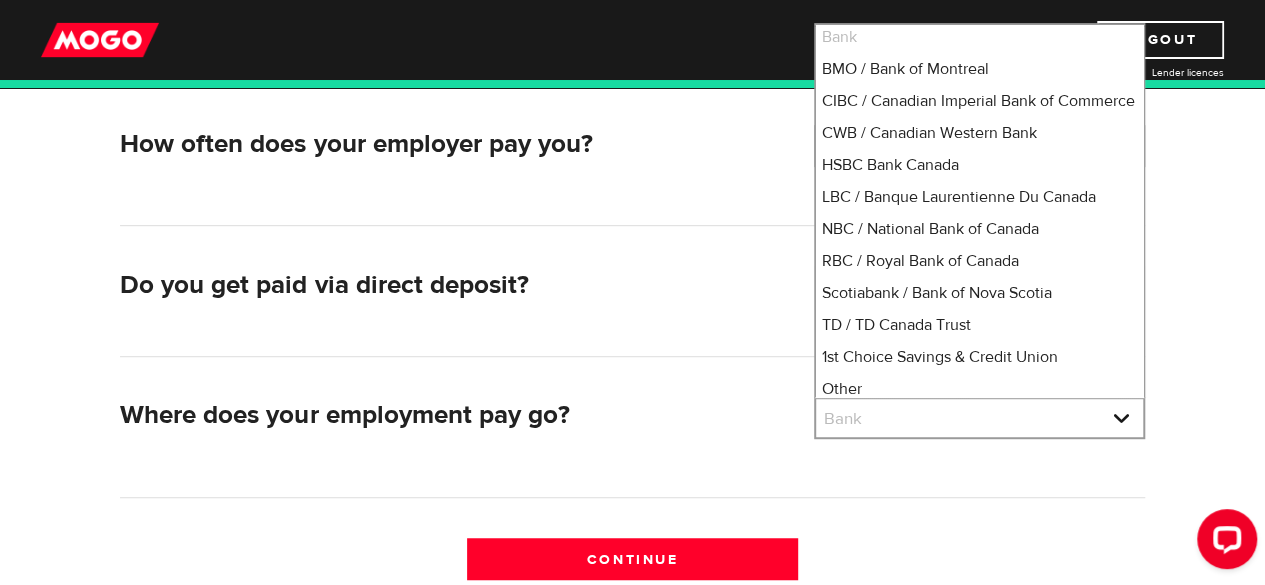select on "4" 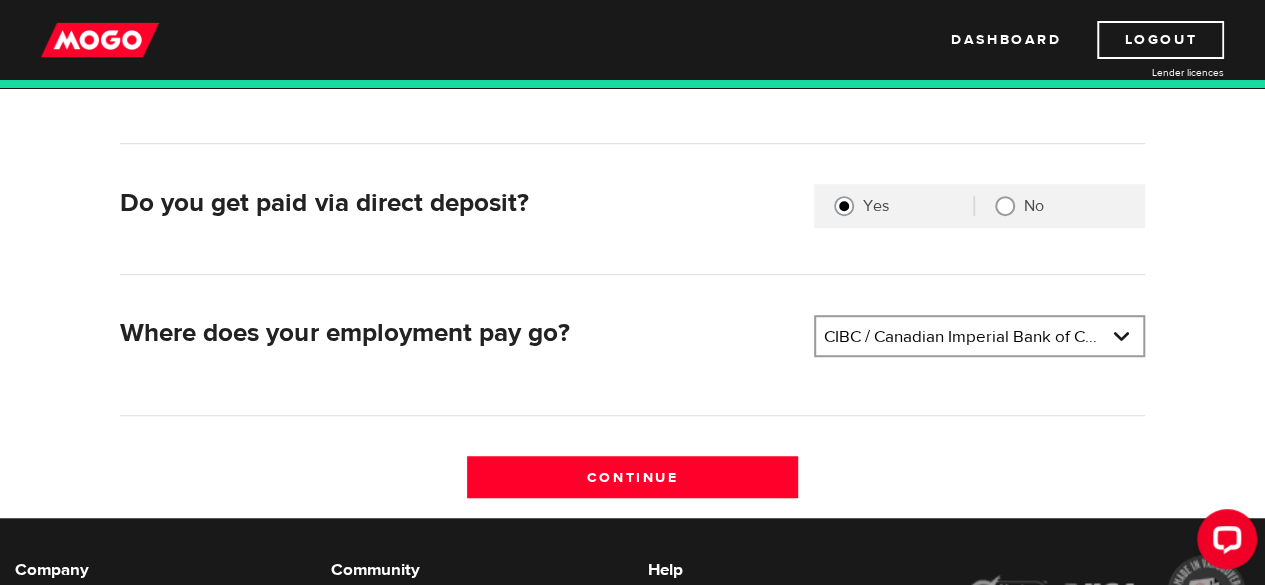 scroll, scrollTop: 546, scrollLeft: 0, axis: vertical 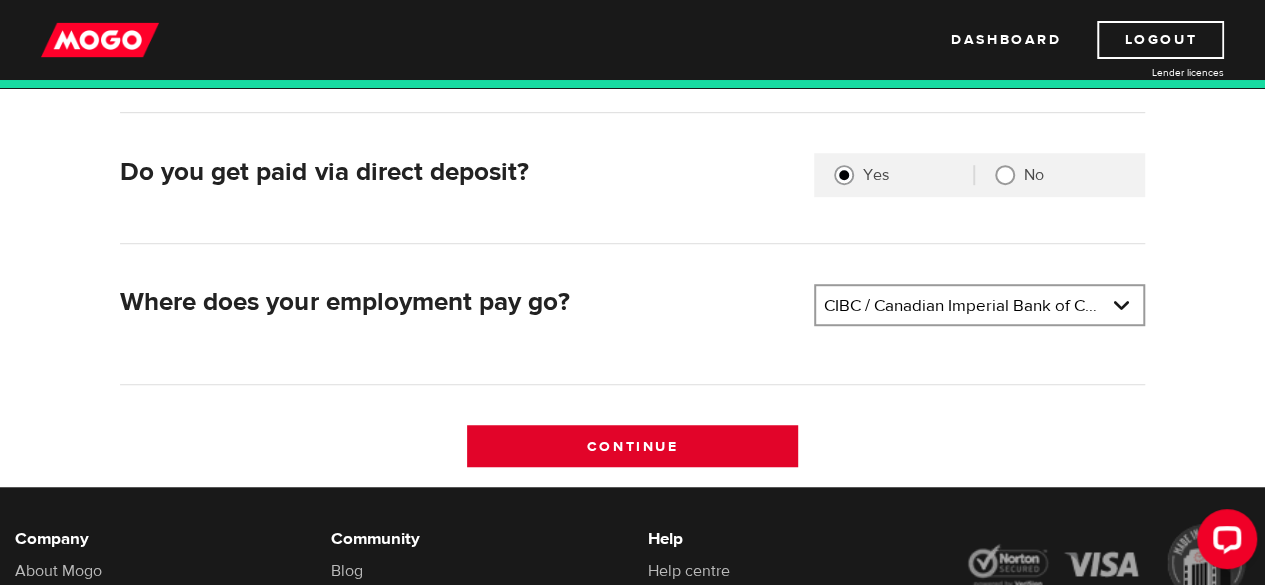 click on "Continue" at bounding box center [632, 446] 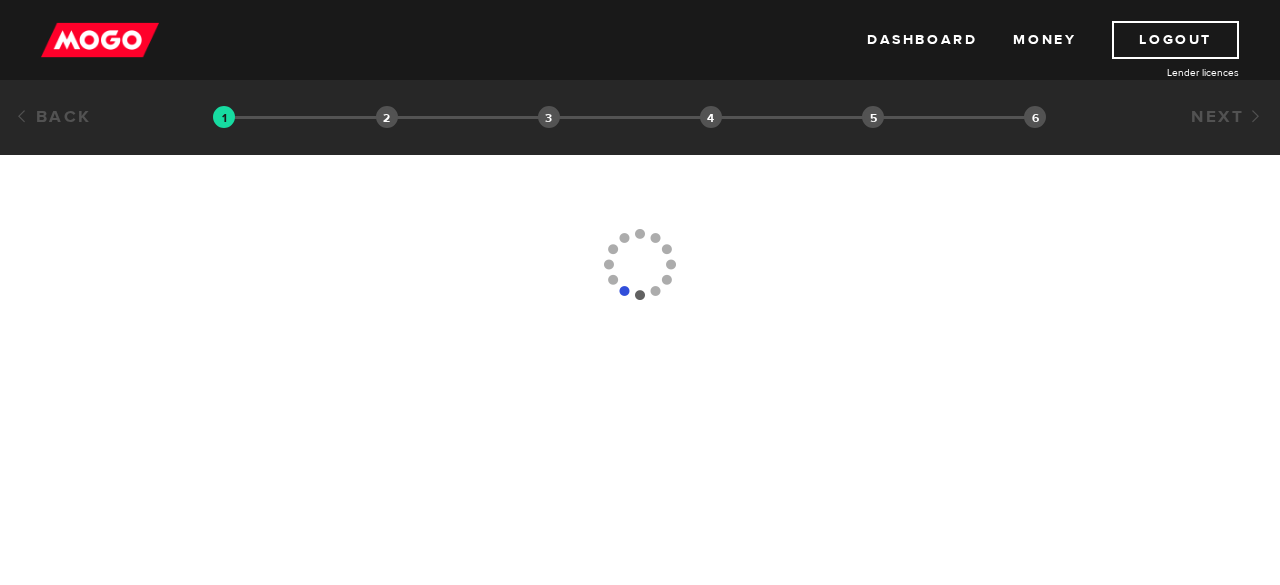 scroll, scrollTop: 0, scrollLeft: 0, axis: both 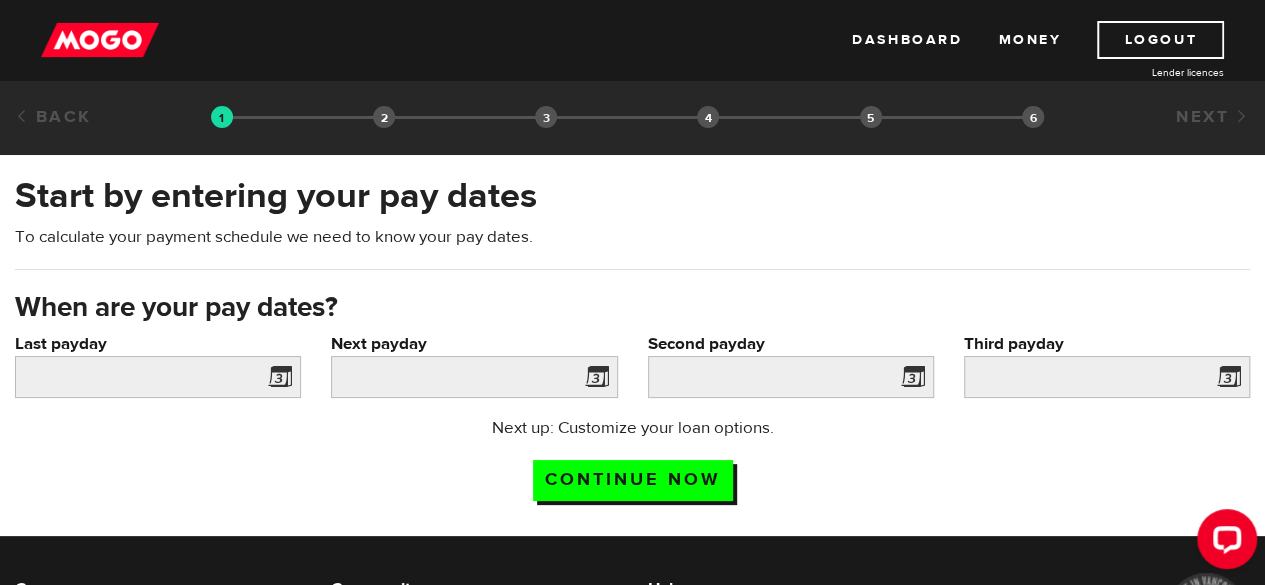 click at bounding box center (276, 380) 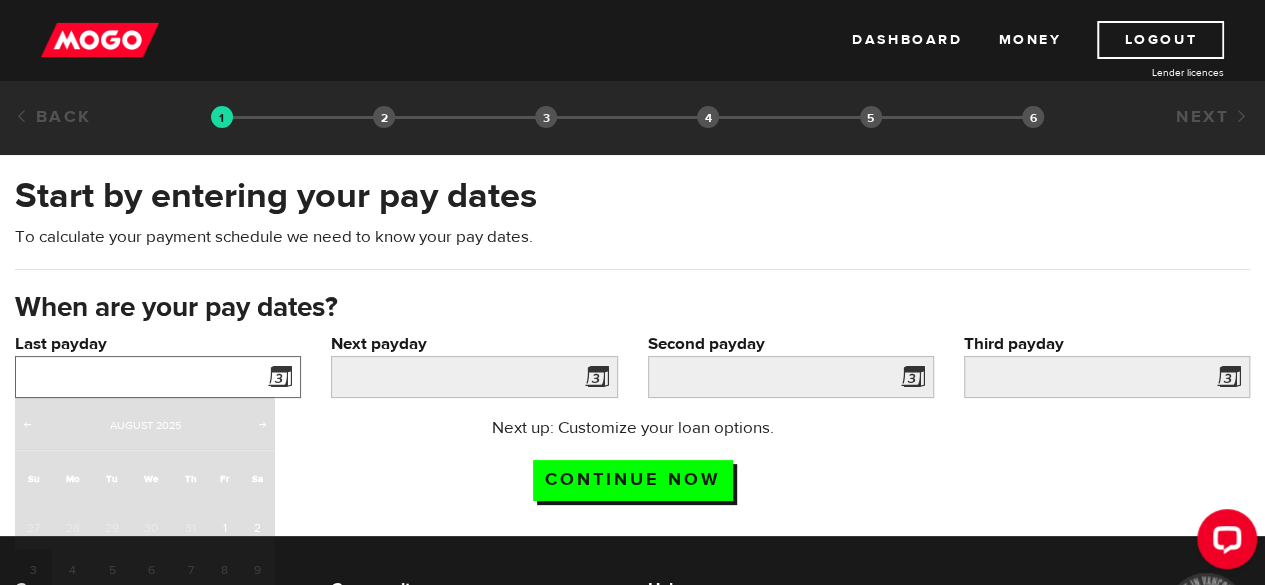 click on "Last payday" at bounding box center (158, 377) 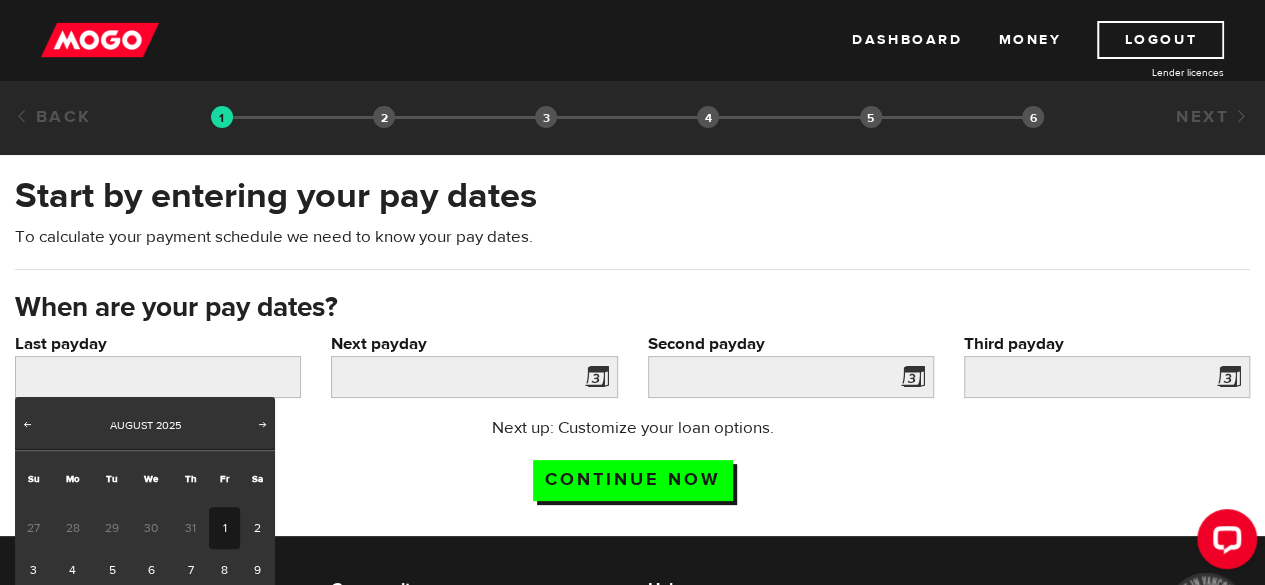click on "1" at bounding box center (224, 528) 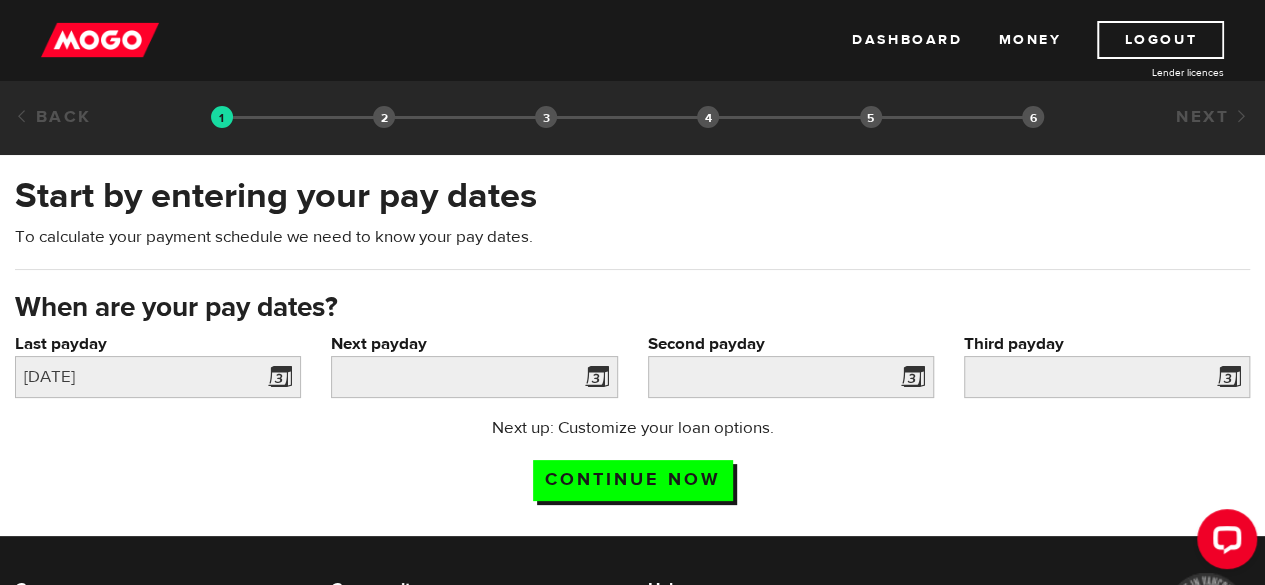 click at bounding box center (593, 380) 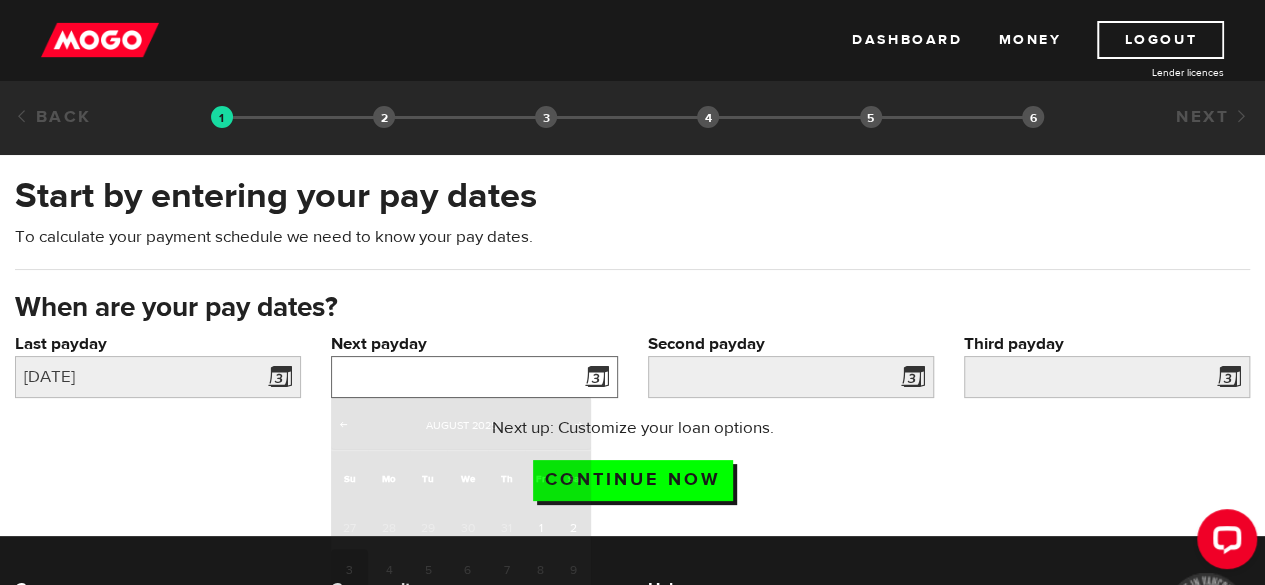 click on "Next payday" at bounding box center [474, 377] 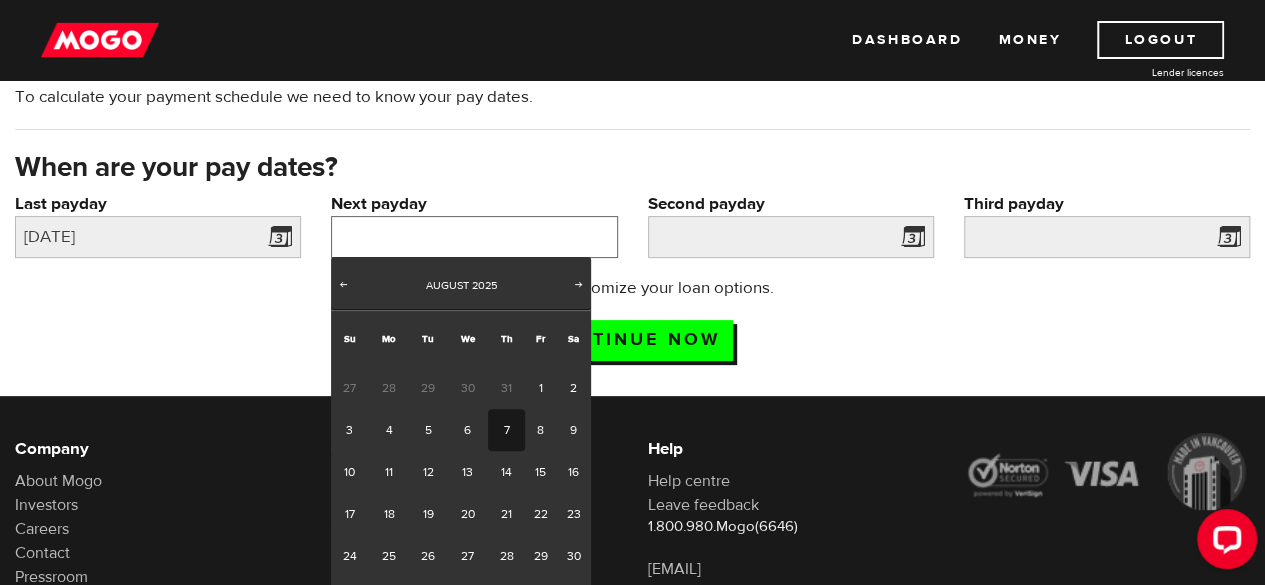 scroll, scrollTop: 166, scrollLeft: 0, axis: vertical 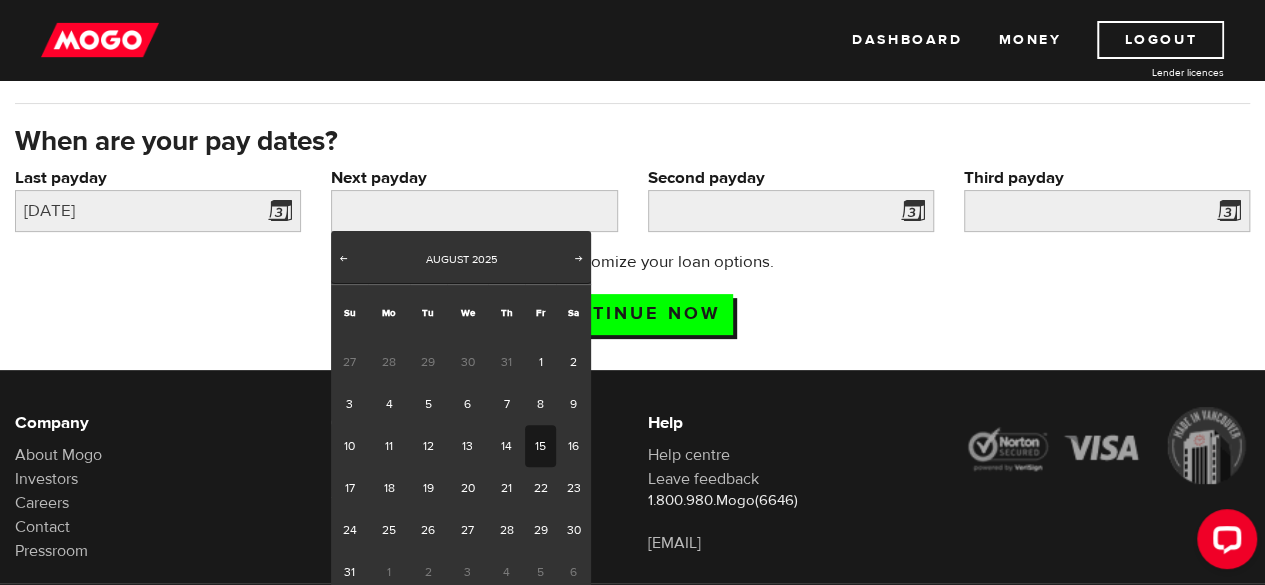 click on "15" at bounding box center [540, 446] 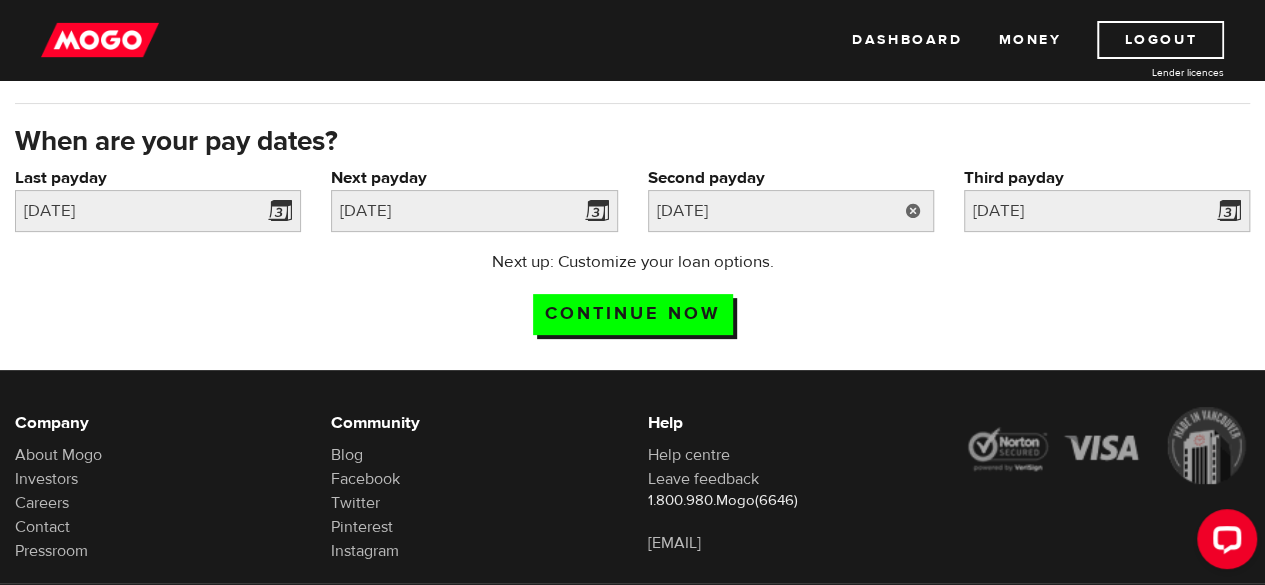 click at bounding box center [913, 211] 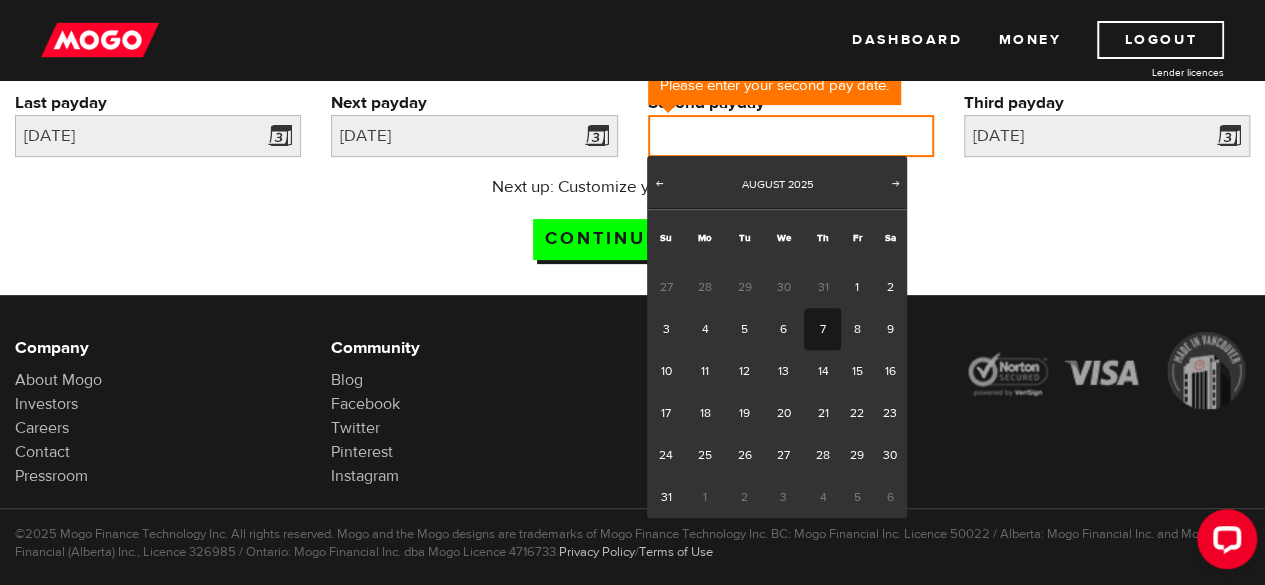 scroll, scrollTop: 270, scrollLeft: 0, axis: vertical 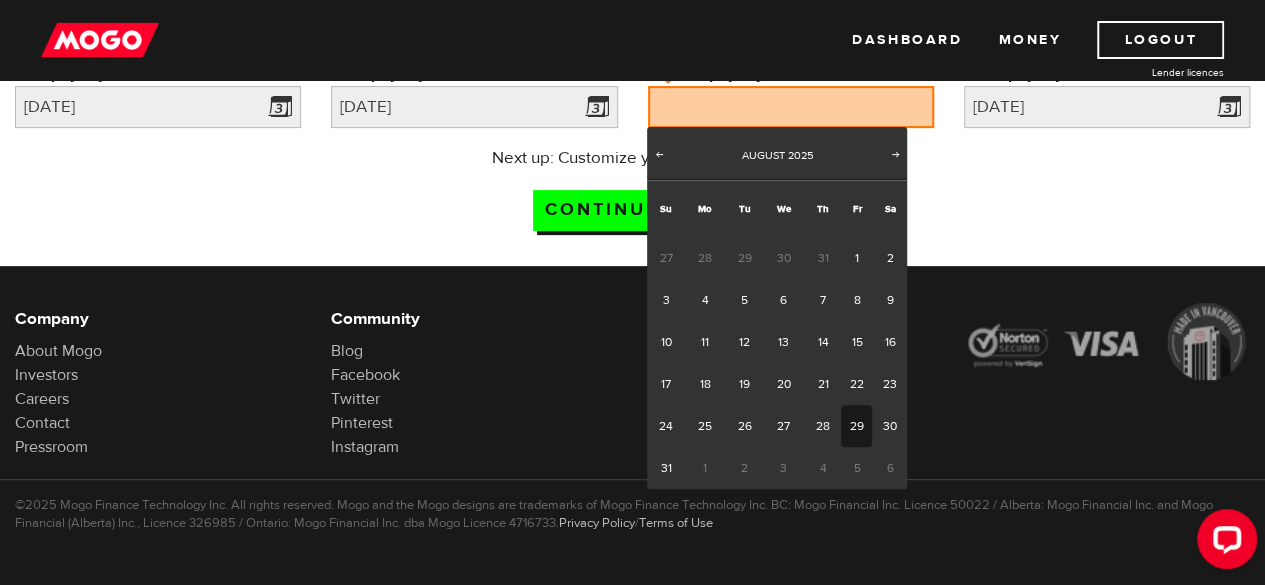 click on "29" at bounding box center [856, 426] 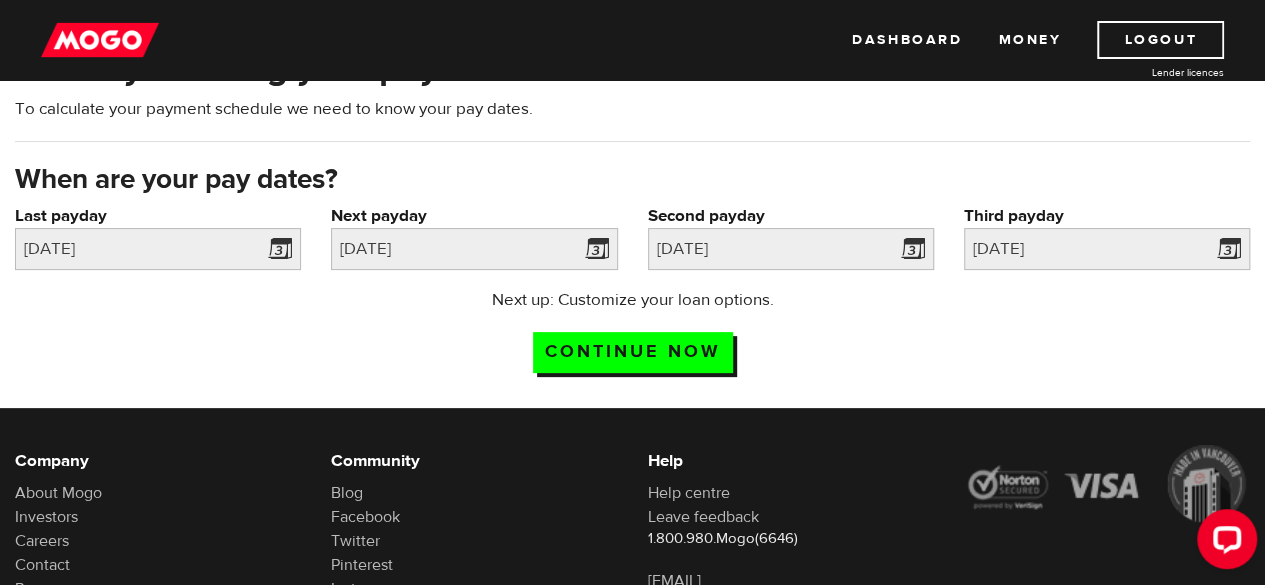 scroll, scrollTop: 123, scrollLeft: 0, axis: vertical 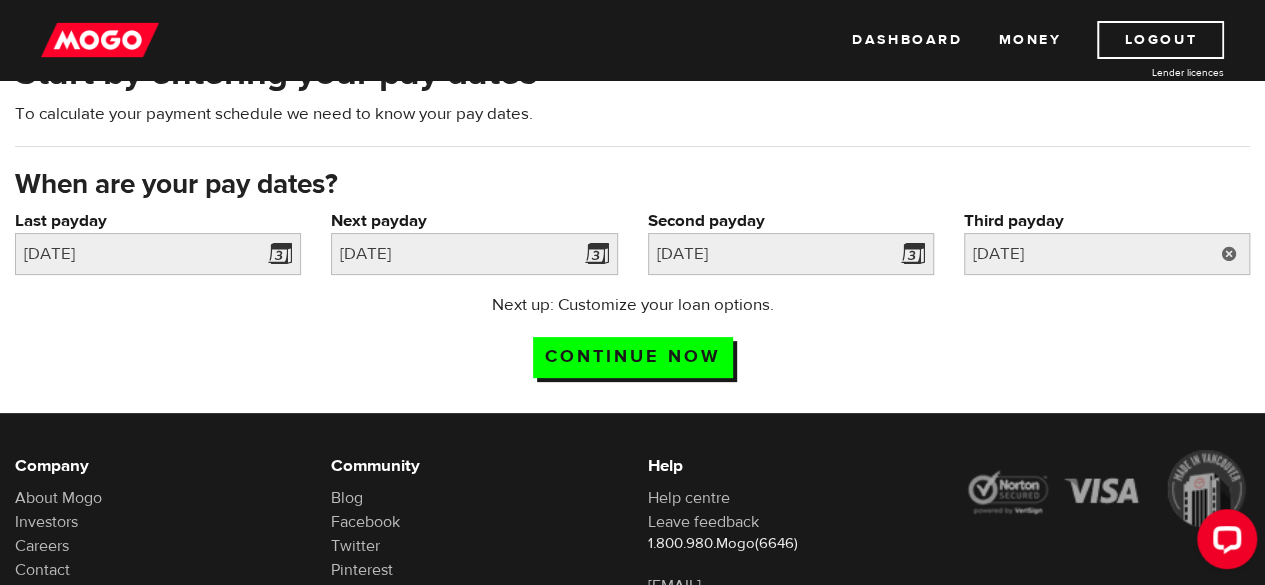 click at bounding box center (1229, 254) 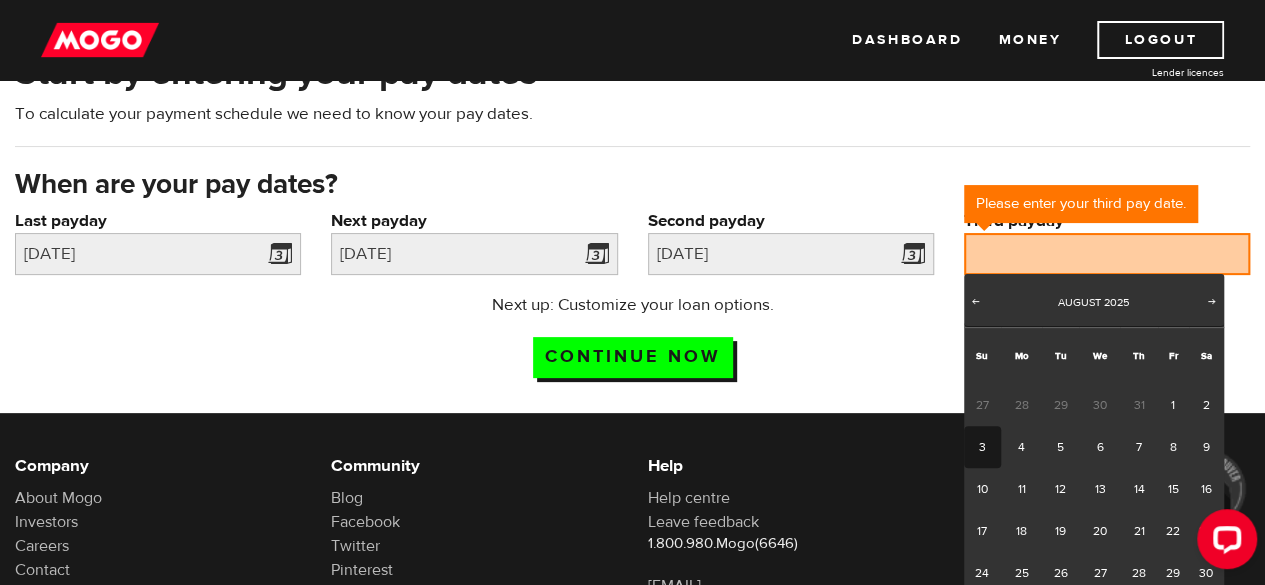 click on "When are your pay dates?" at bounding box center [632, 187] 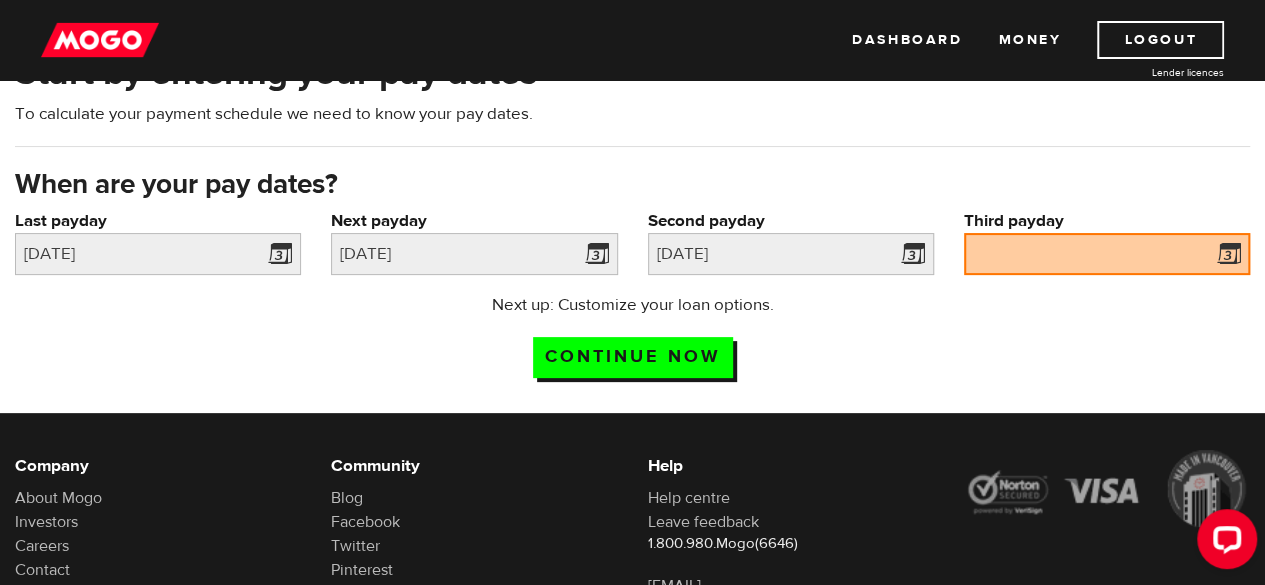 drag, startPoint x: 1072, startPoint y: 282, endPoint x: 1077, endPoint y: 273, distance: 10.29563 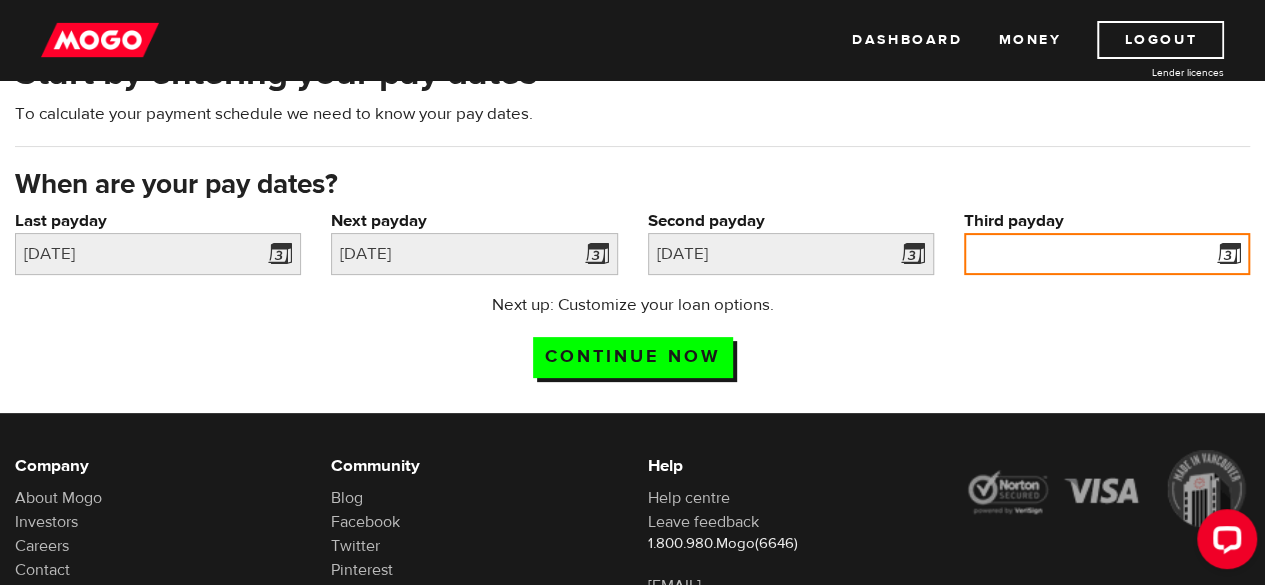 click on "Third payday" at bounding box center (1107, 254) 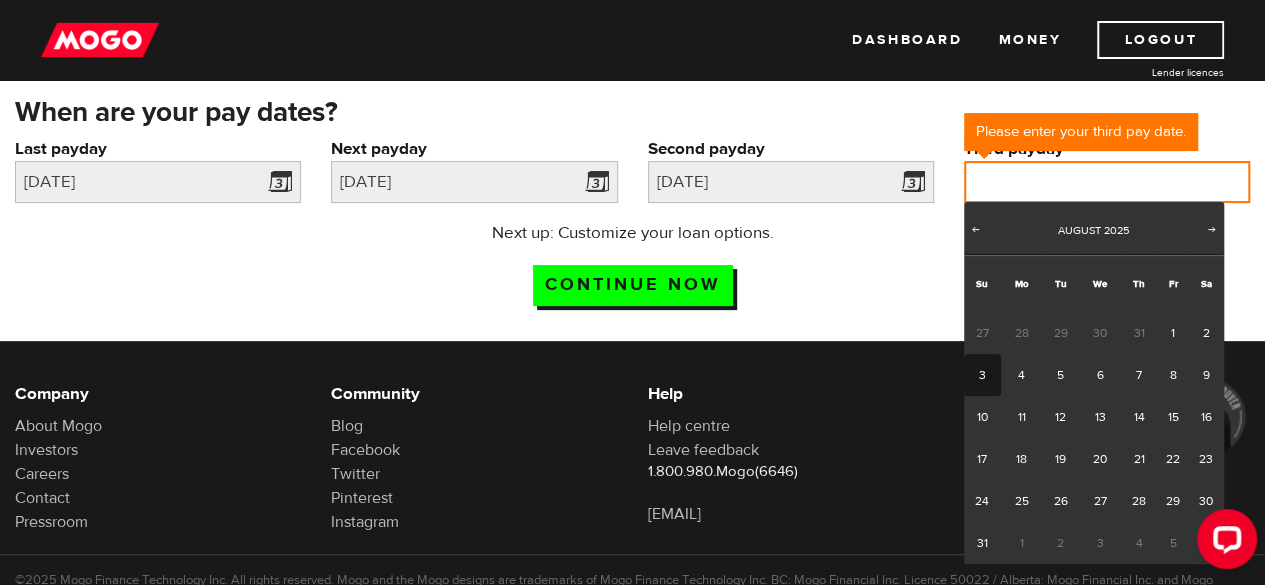 scroll, scrollTop: 196, scrollLeft: 0, axis: vertical 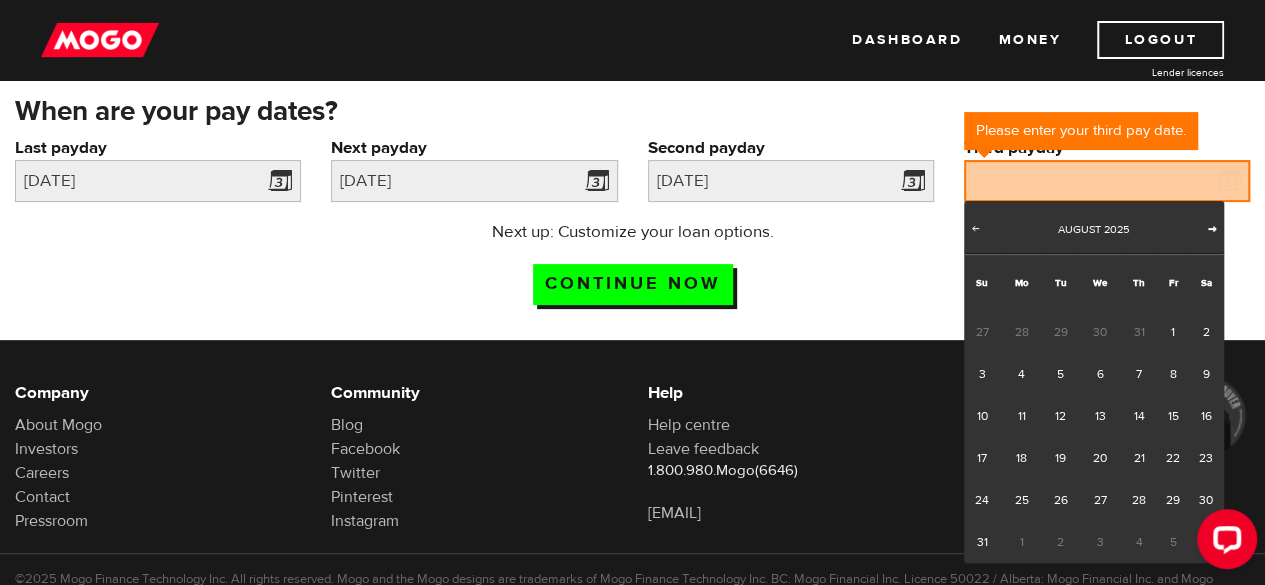 click on "Next" at bounding box center [1212, 230] 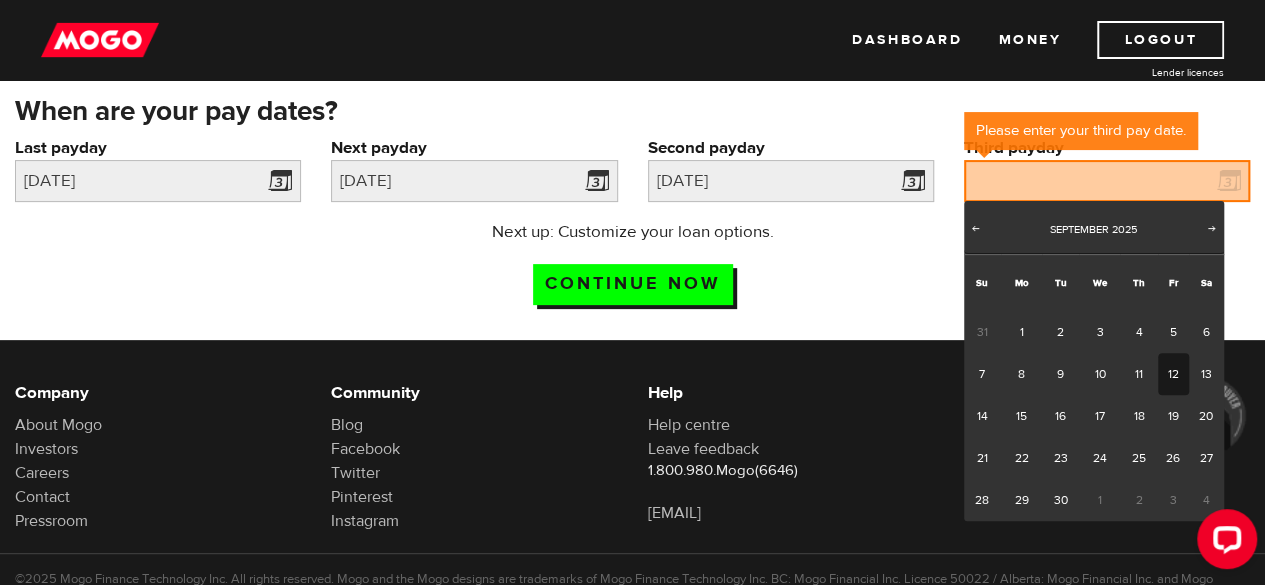 click on "12" at bounding box center [1173, 374] 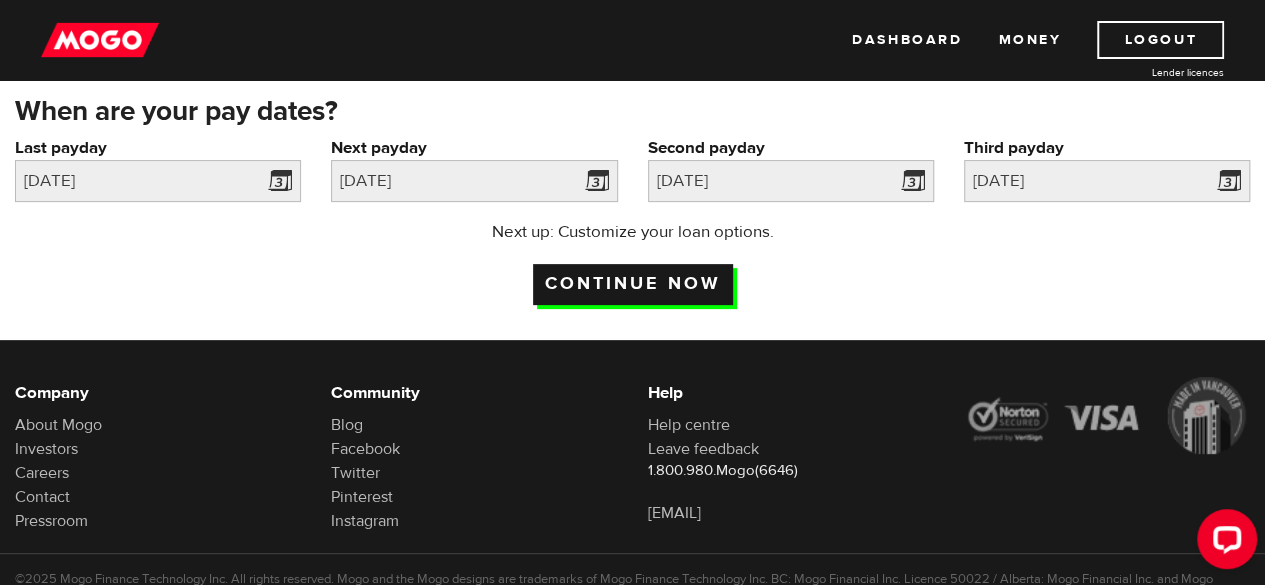 click on "Continue now" at bounding box center [633, 284] 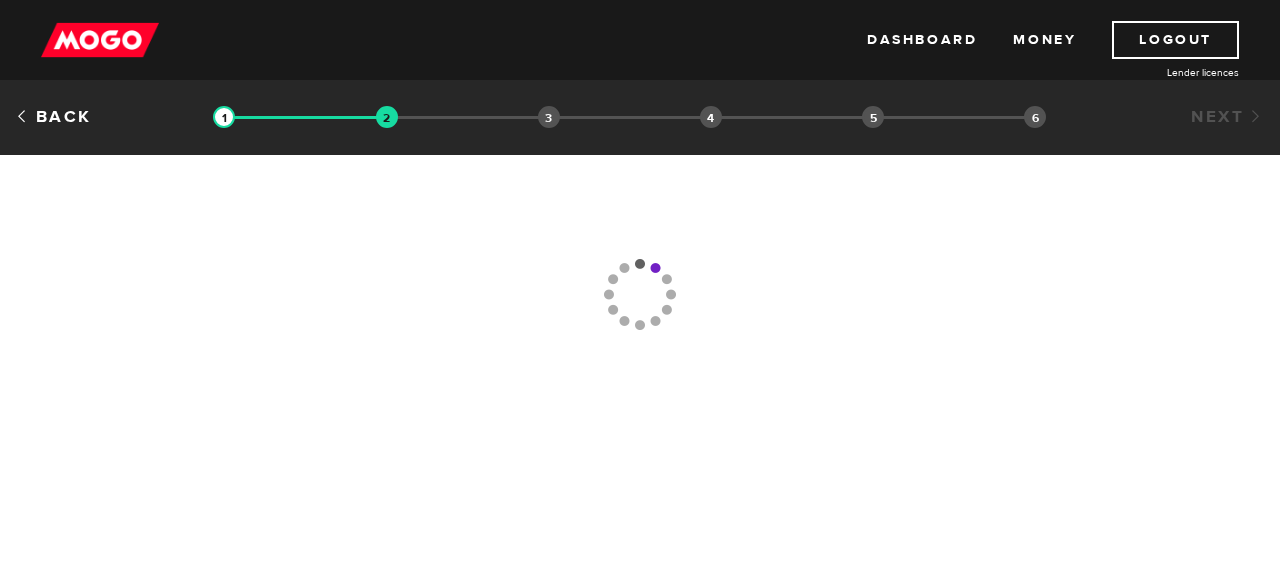 scroll, scrollTop: 0, scrollLeft: 0, axis: both 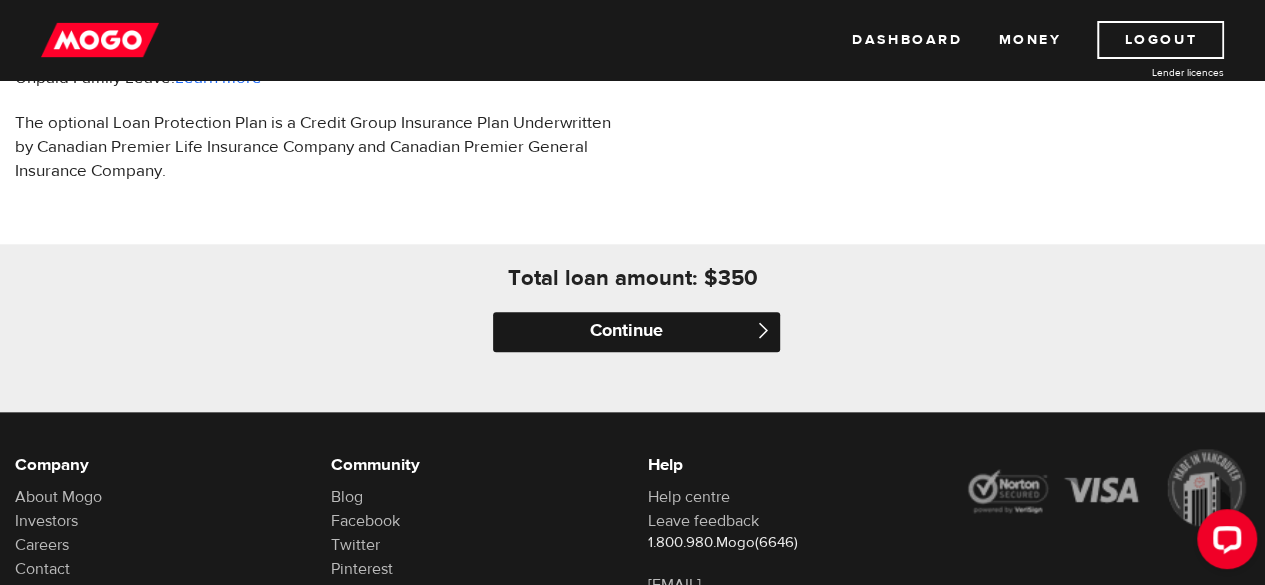 click on "Continue" at bounding box center [636, 332] 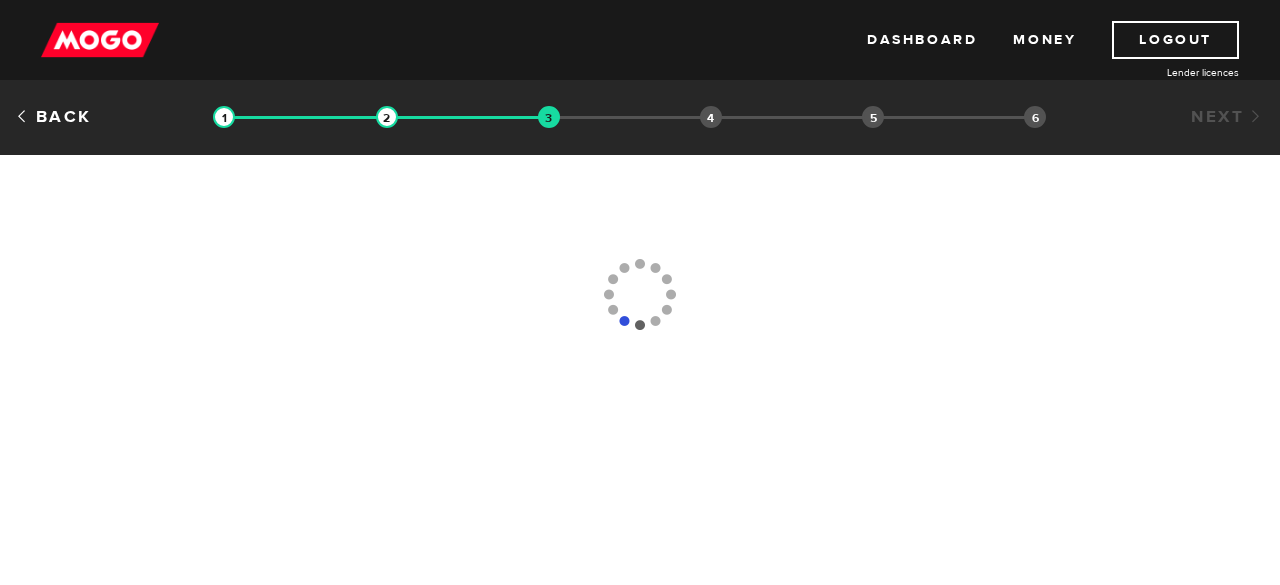 scroll, scrollTop: 0, scrollLeft: 0, axis: both 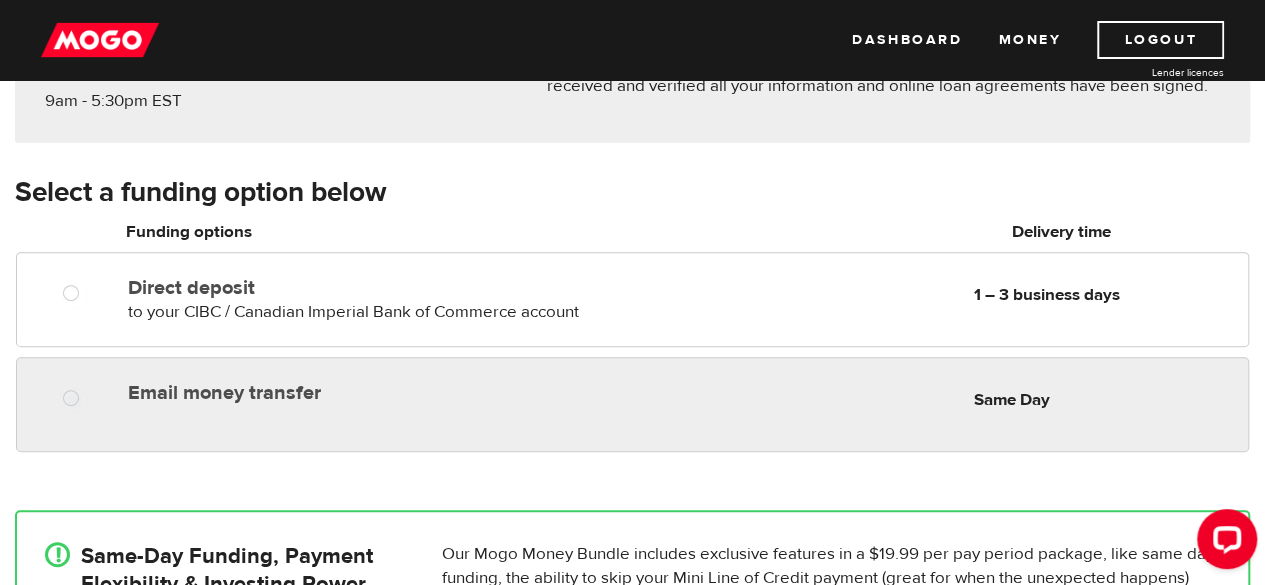 radio on "true" 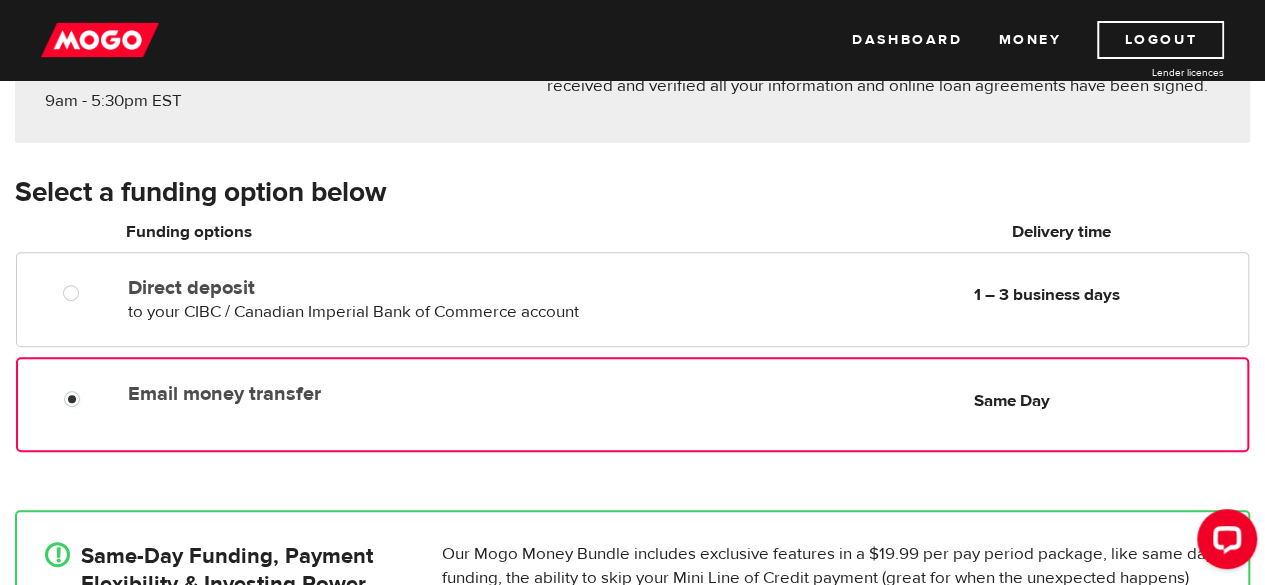 click on "Email money transfer" at bounding box center [354, 394] 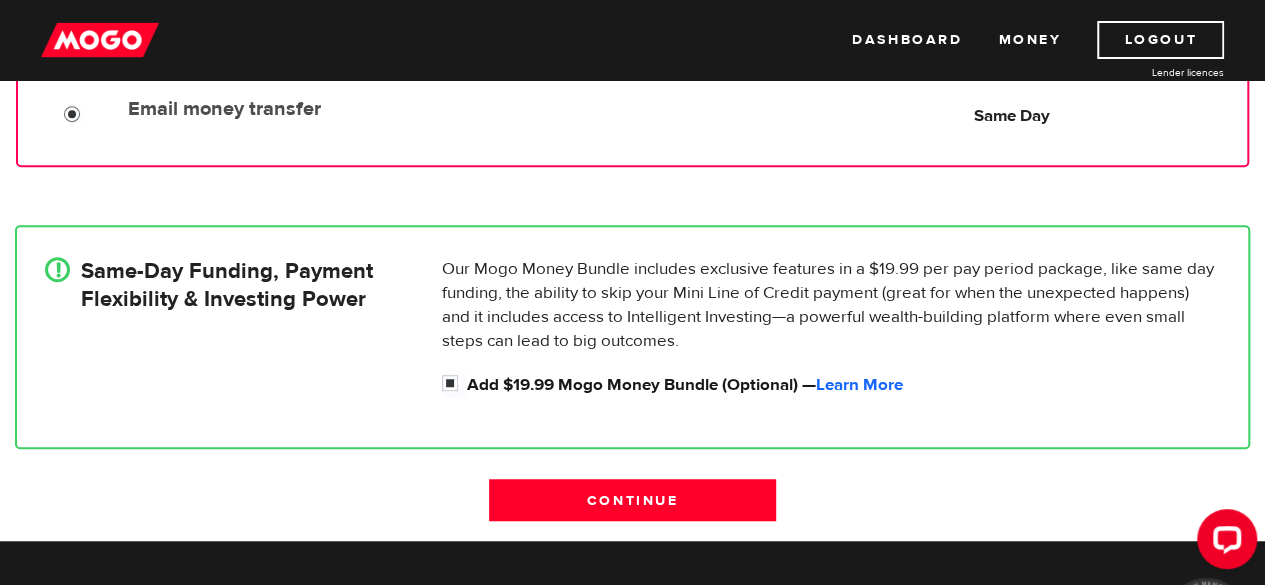 scroll, scrollTop: 540, scrollLeft: 0, axis: vertical 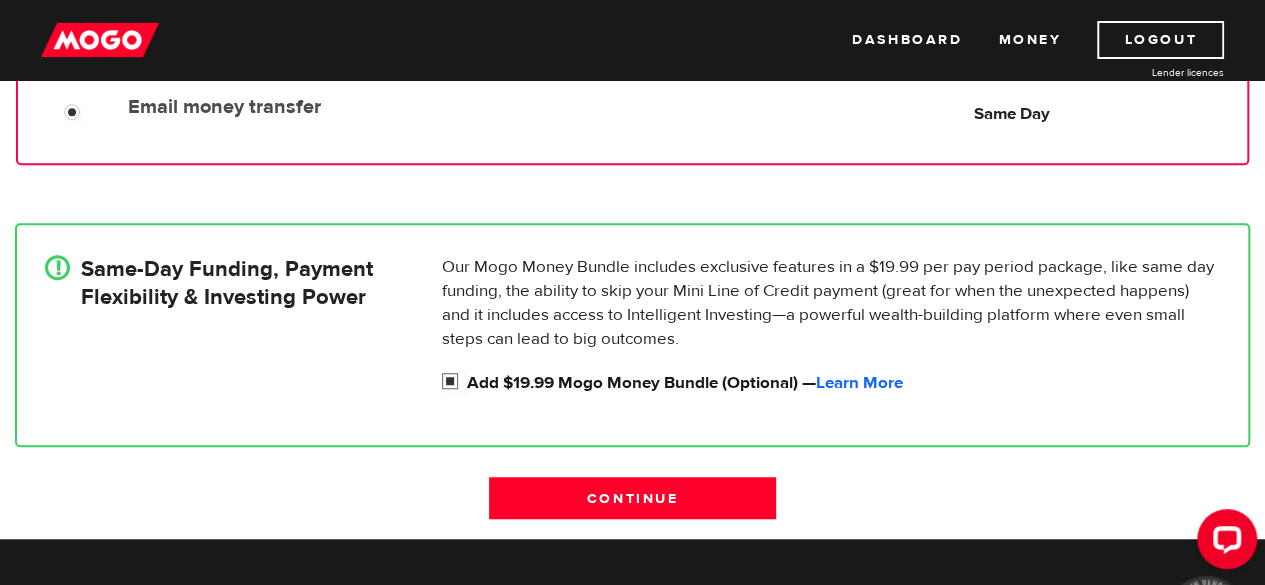 click on "Add $19.99 Mogo Money Bundle (Optional) —  Learn More" at bounding box center (454, 383) 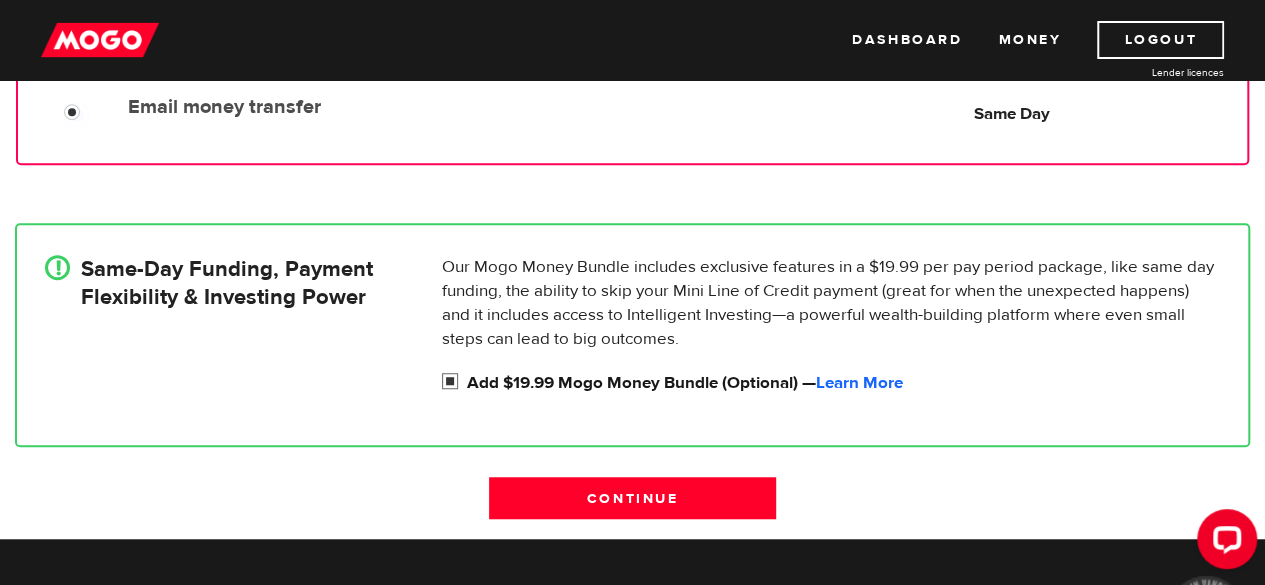 radio on "false" 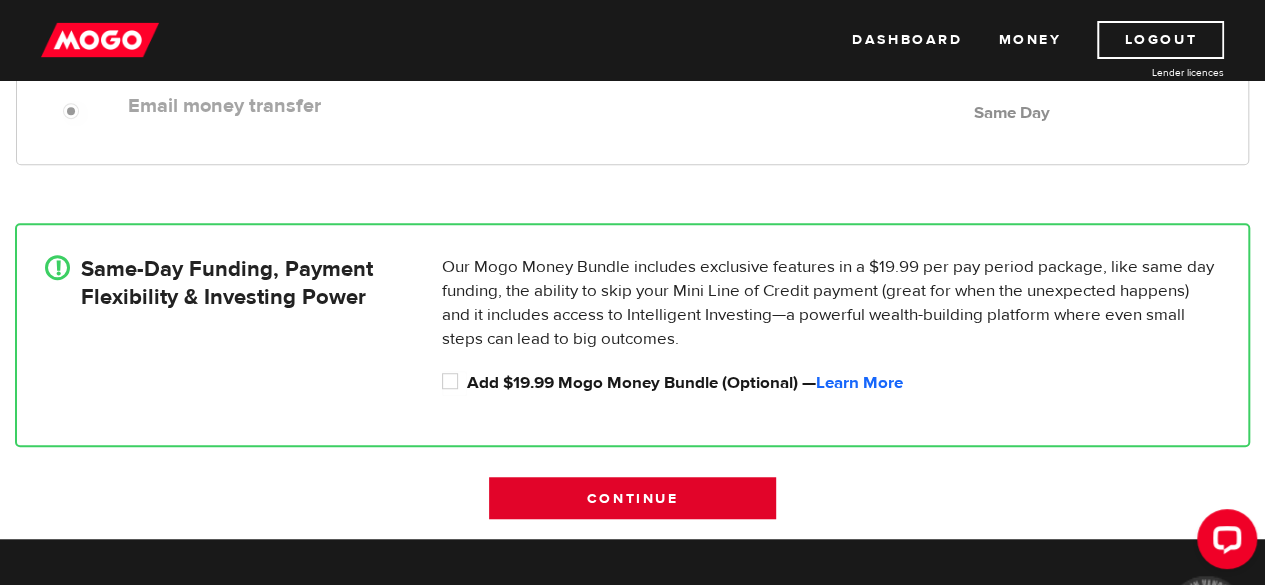 click on "Continue" at bounding box center [632, 498] 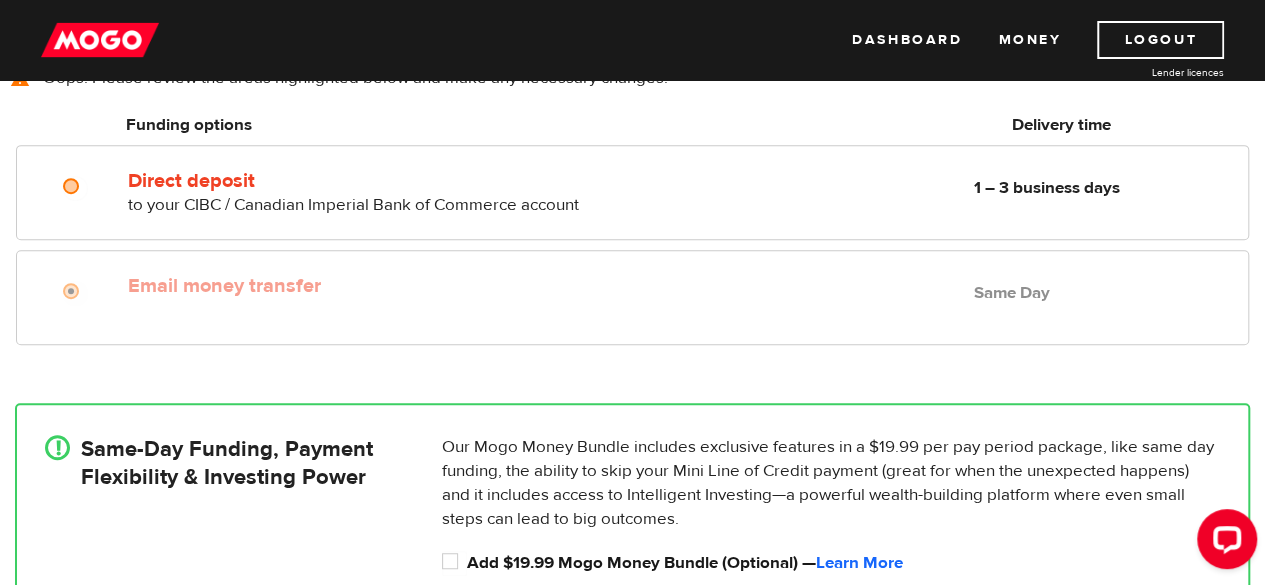 scroll, scrollTop: 278, scrollLeft: 0, axis: vertical 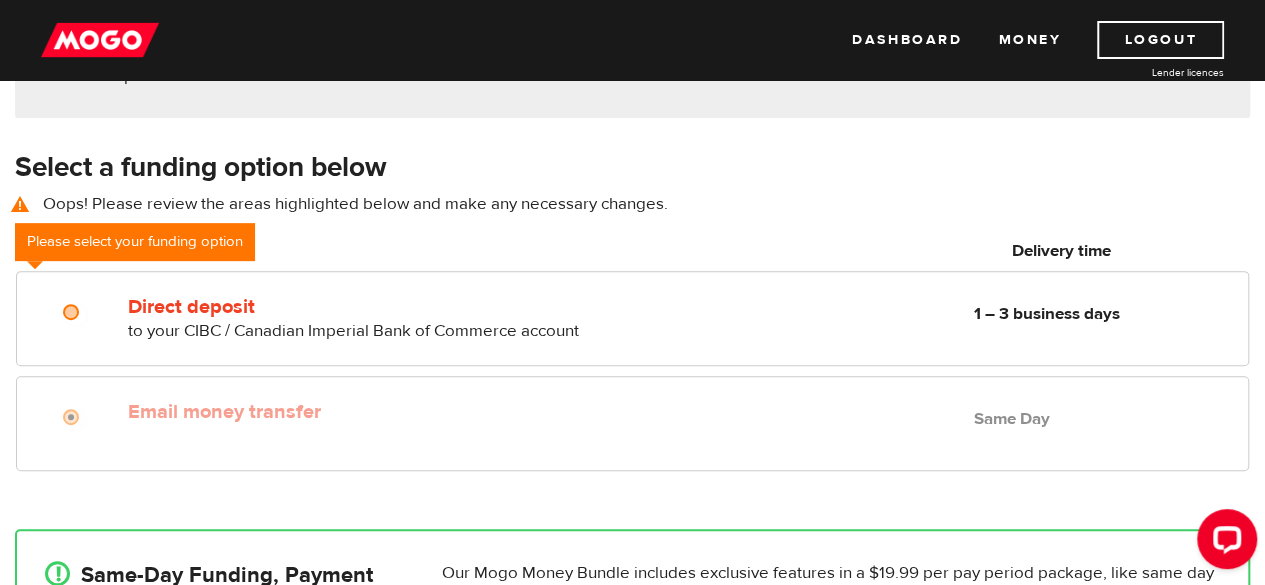 click on "Funding options" at bounding box center [354, 251] 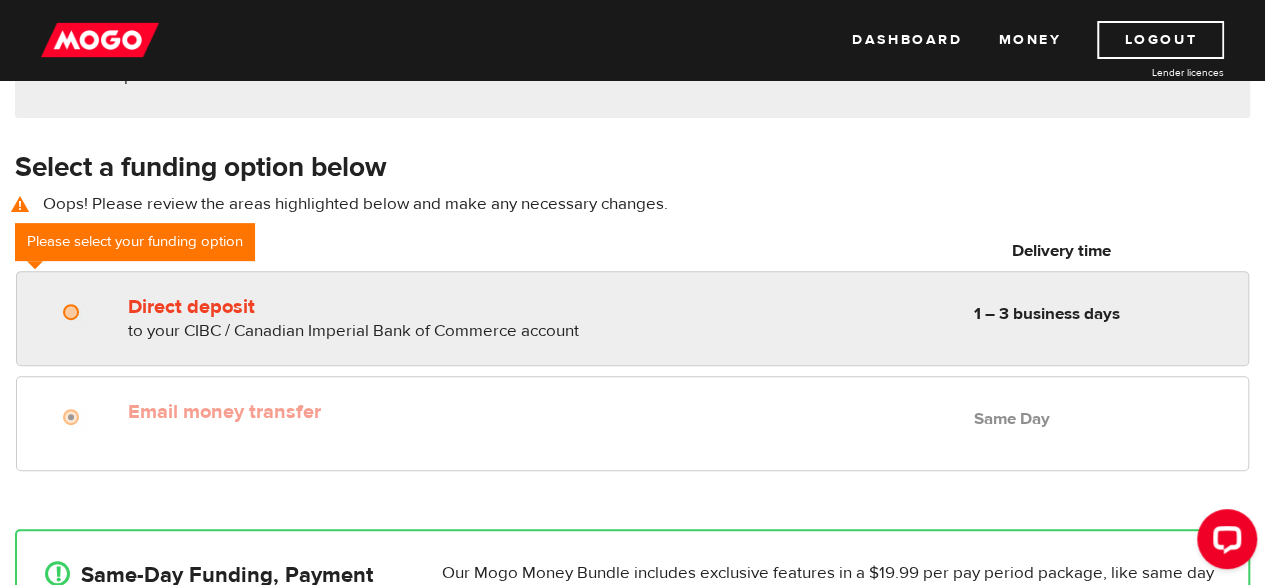 radio on "true" 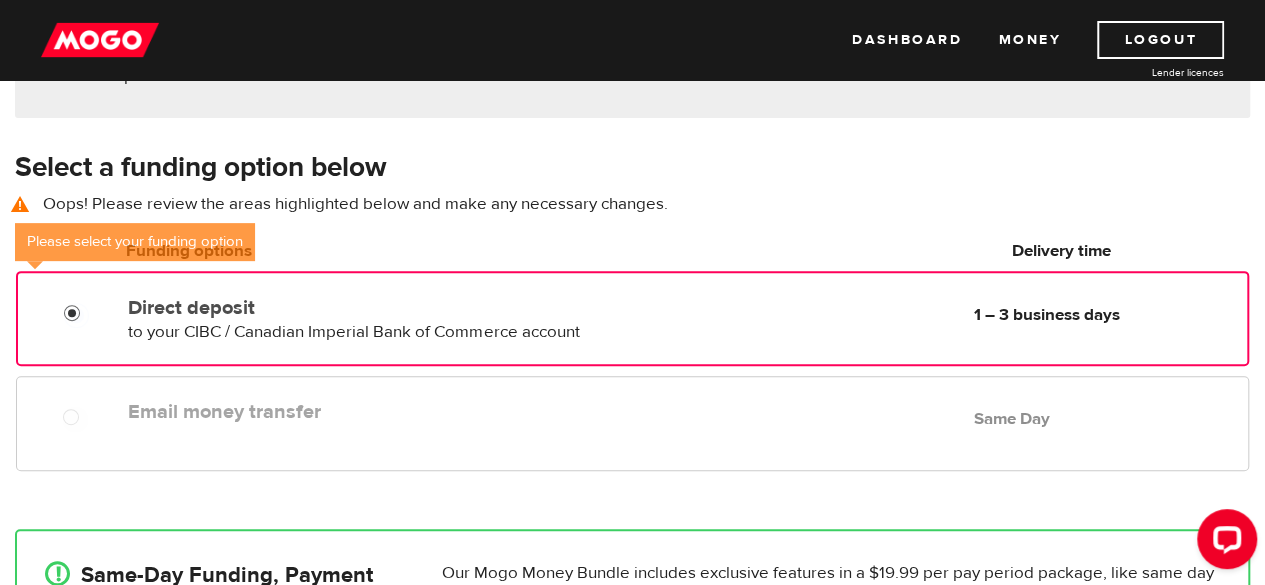 click on "Direct deposit" at bounding box center [76, 315] 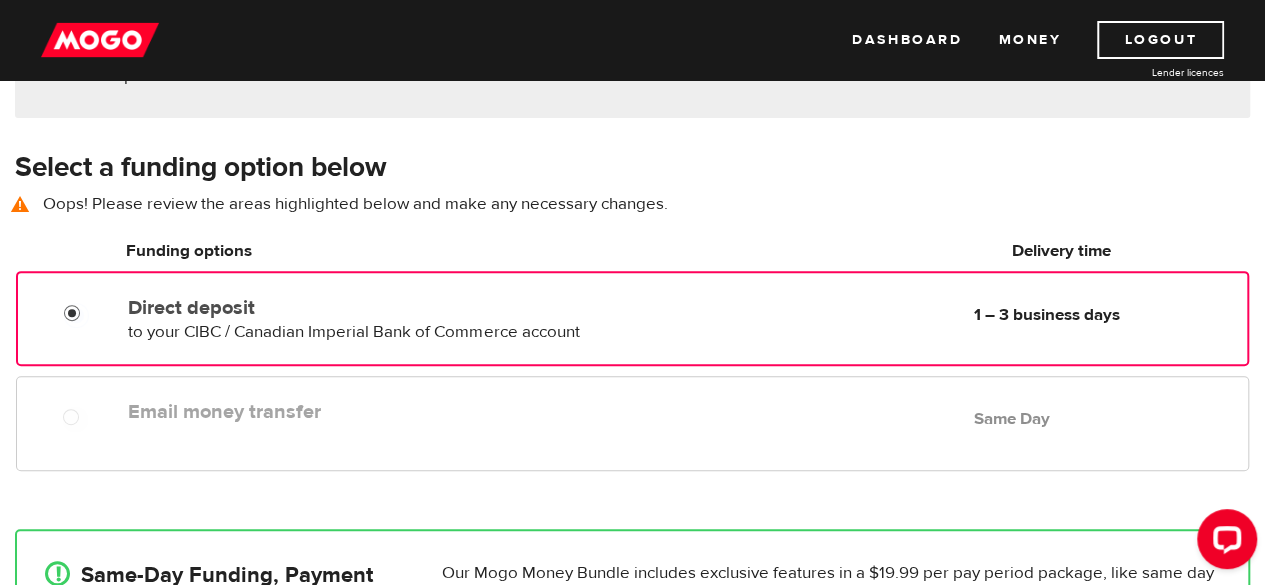 click on "Direct deposit to your CIBC / Canadian Imperial Bank of Commerce account Delivery in  1 – 3 business days 1 – 3 business days   Email money transfer Delivery in  Same Day Same Day" at bounding box center [632, 376] 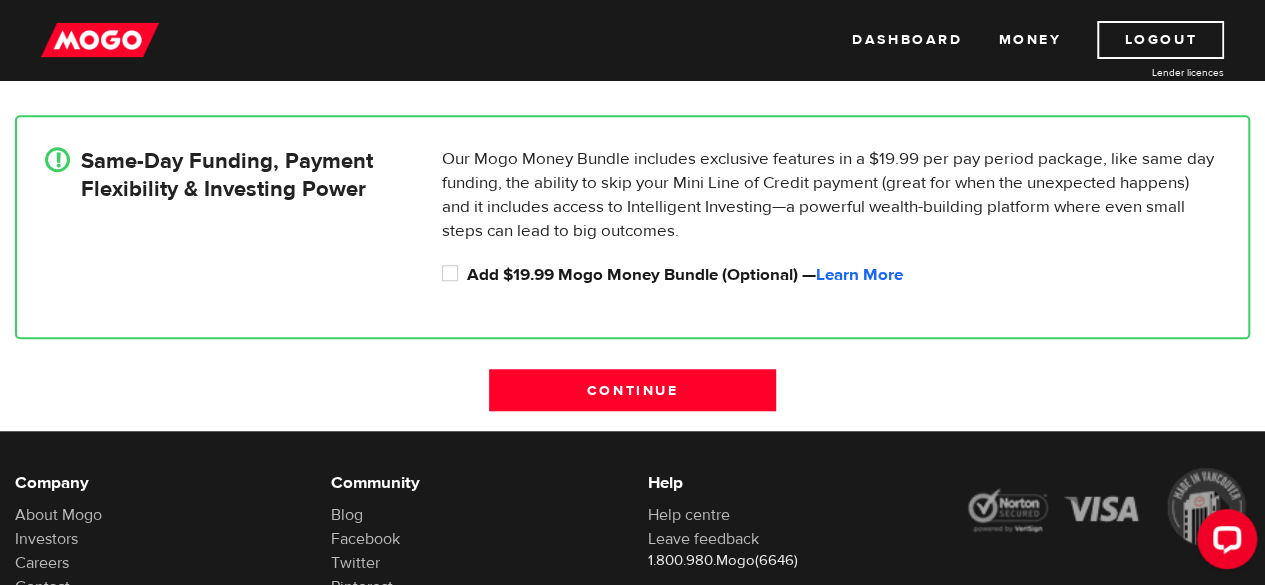 scroll, scrollTop: 704, scrollLeft: 0, axis: vertical 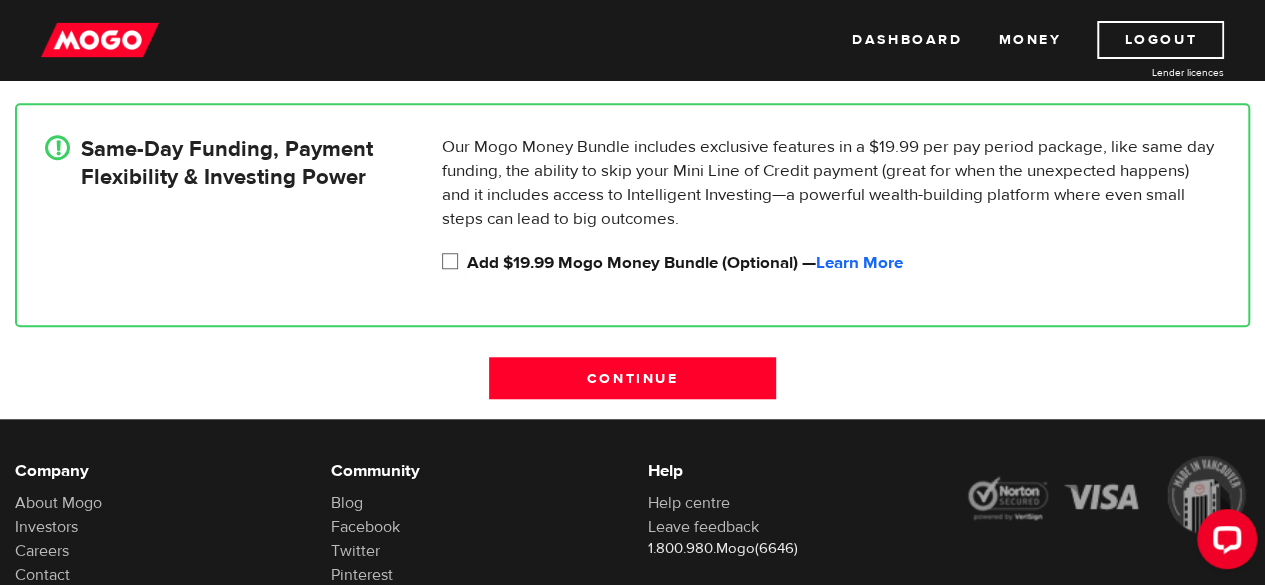 click on "Add $19.99 Mogo Money Bundle (Optional) —  Learn More" at bounding box center [454, 263] 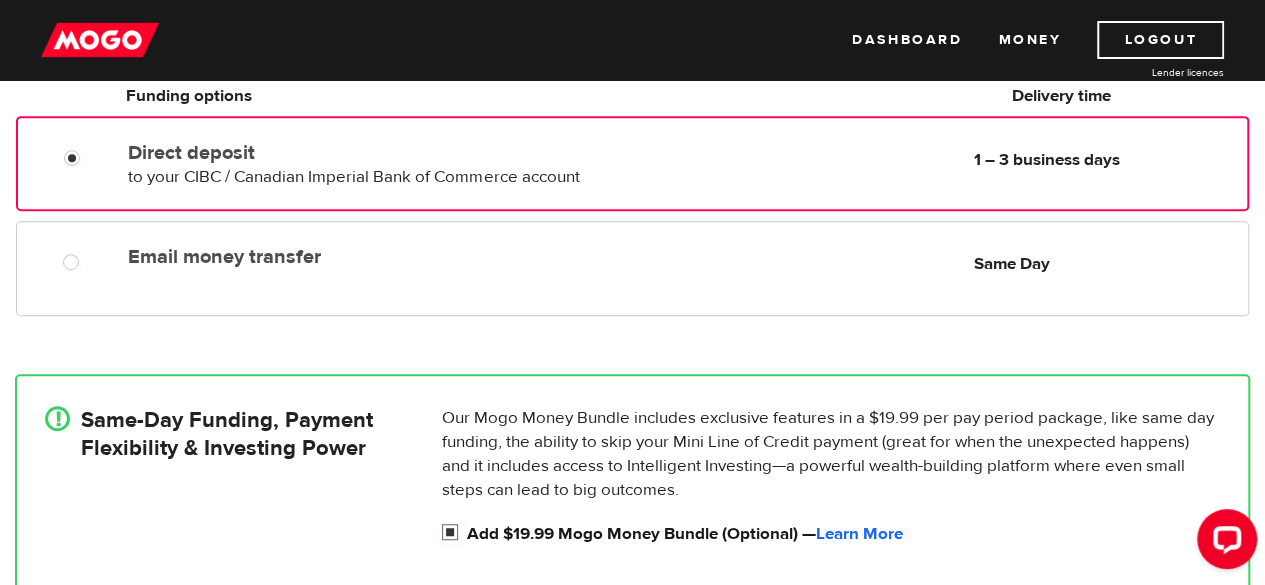 scroll, scrollTop: 438, scrollLeft: 0, axis: vertical 